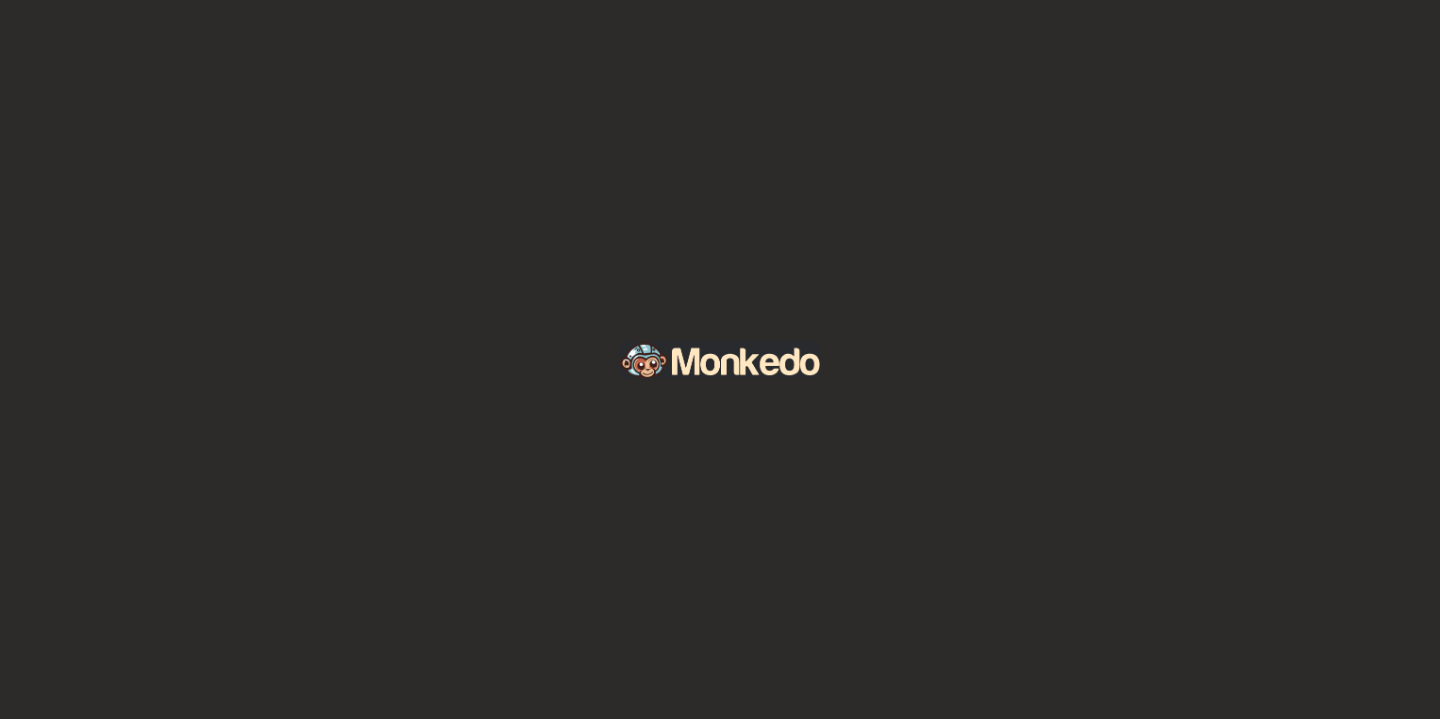 scroll, scrollTop: 0, scrollLeft: 0, axis: both 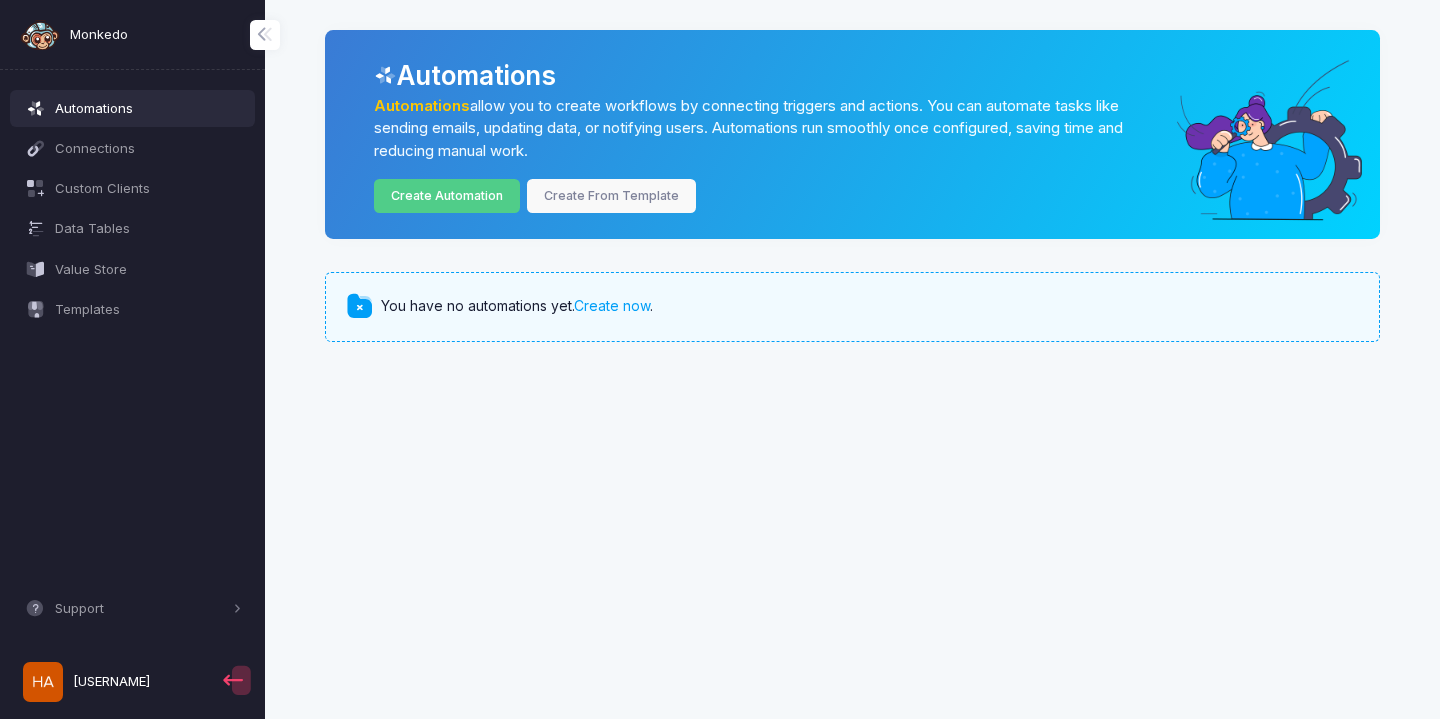 click on "hatred-basket-pony" at bounding box center [111, 682] 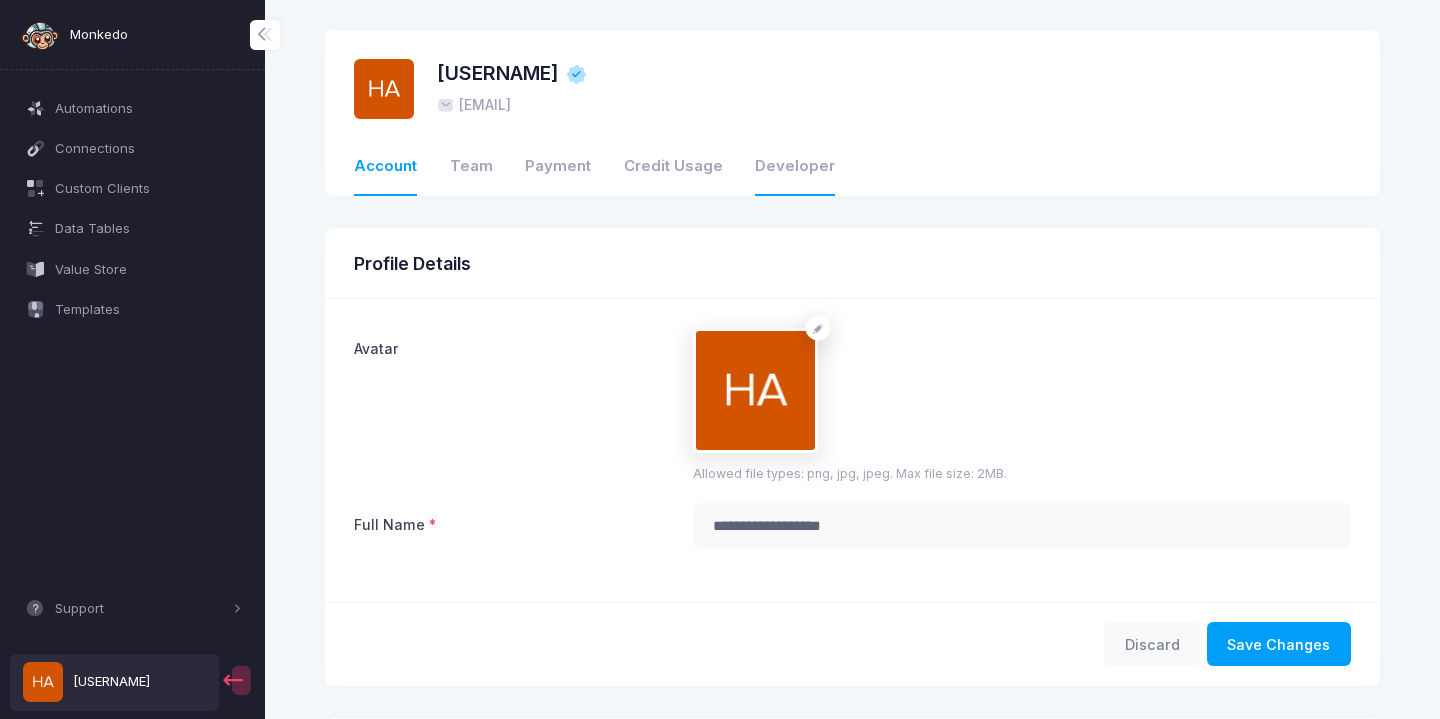 click on "Developer" 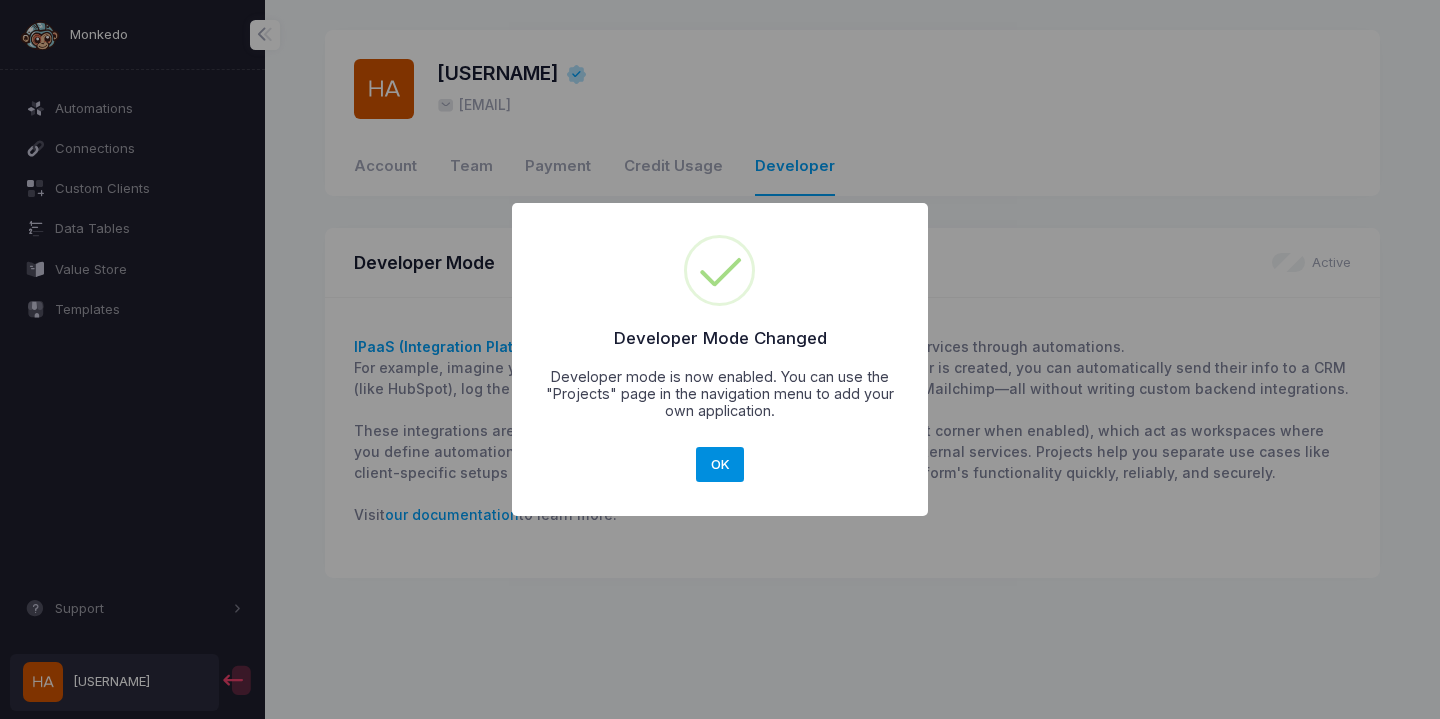 click on "OK" at bounding box center (720, 465) 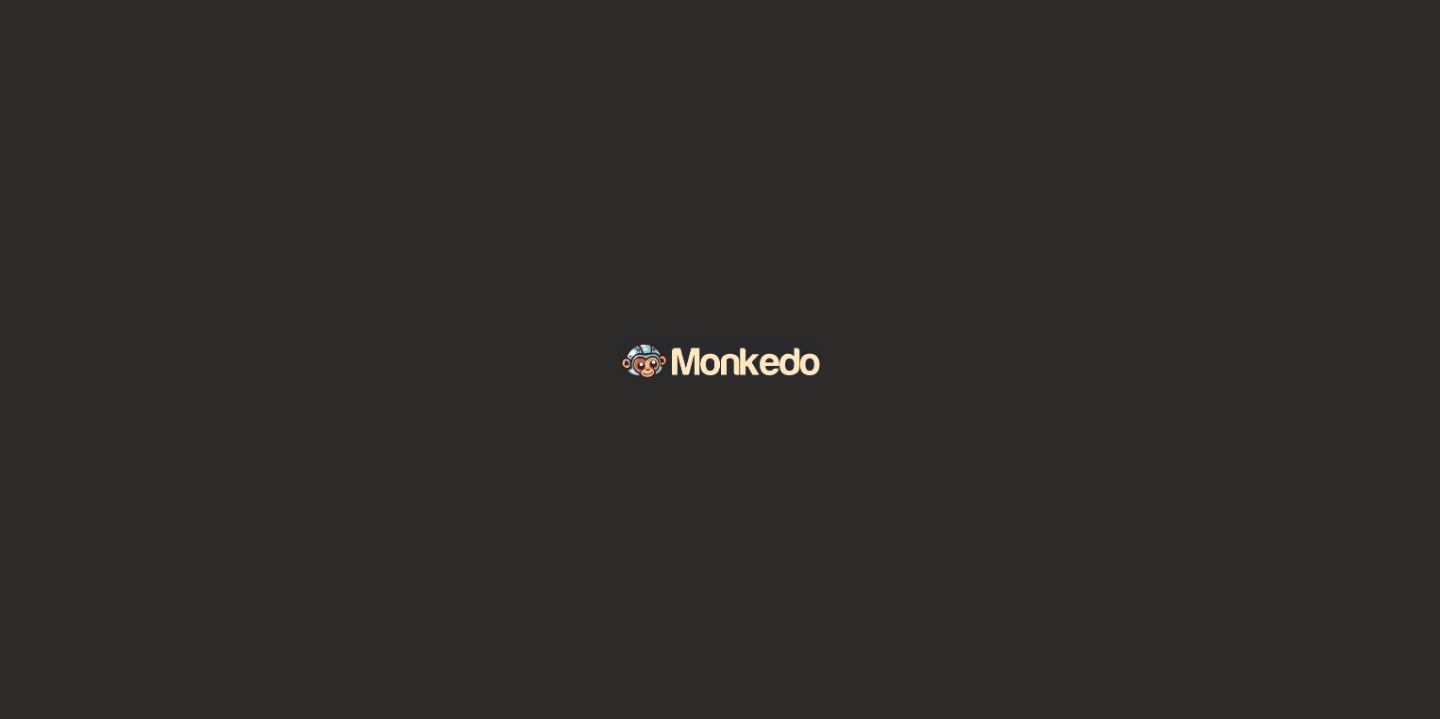 scroll, scrollTop: 0, scrollLeft: 0, axis: both 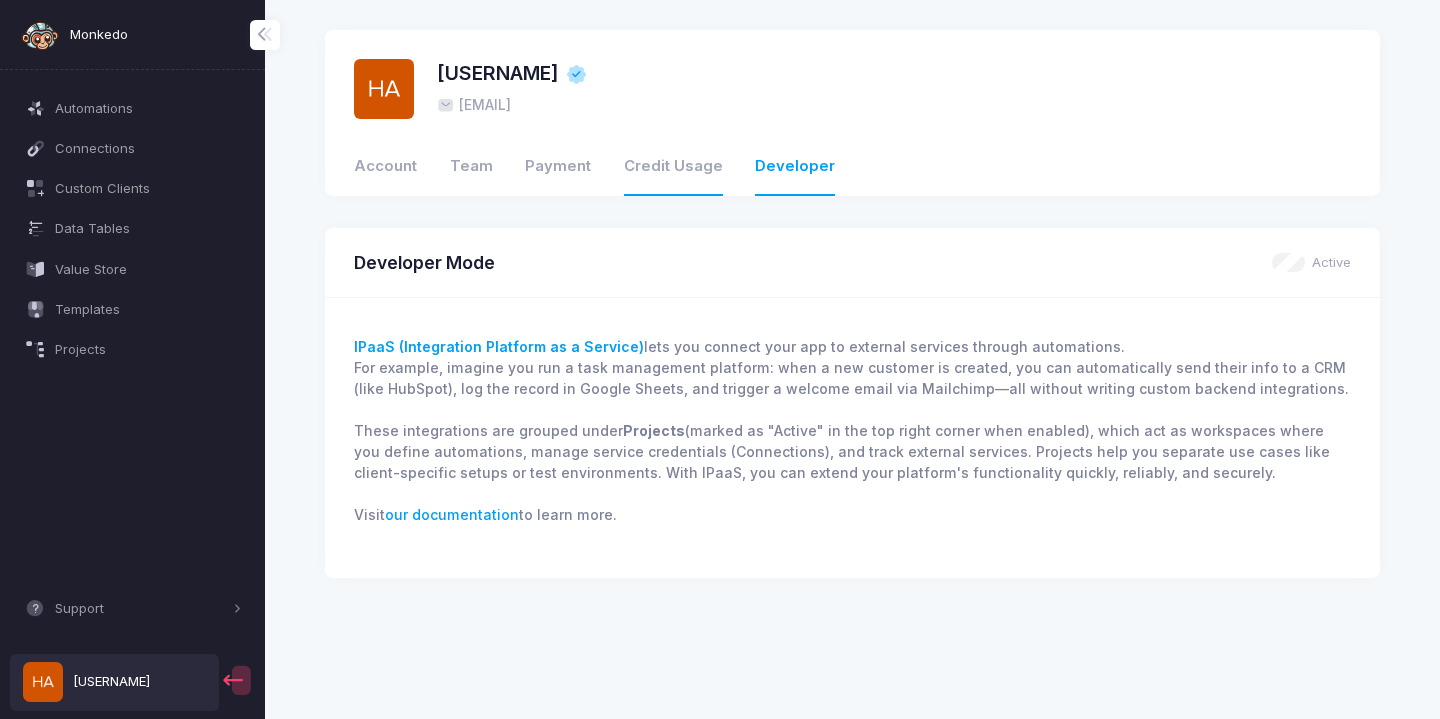 click on "Credit Usage" 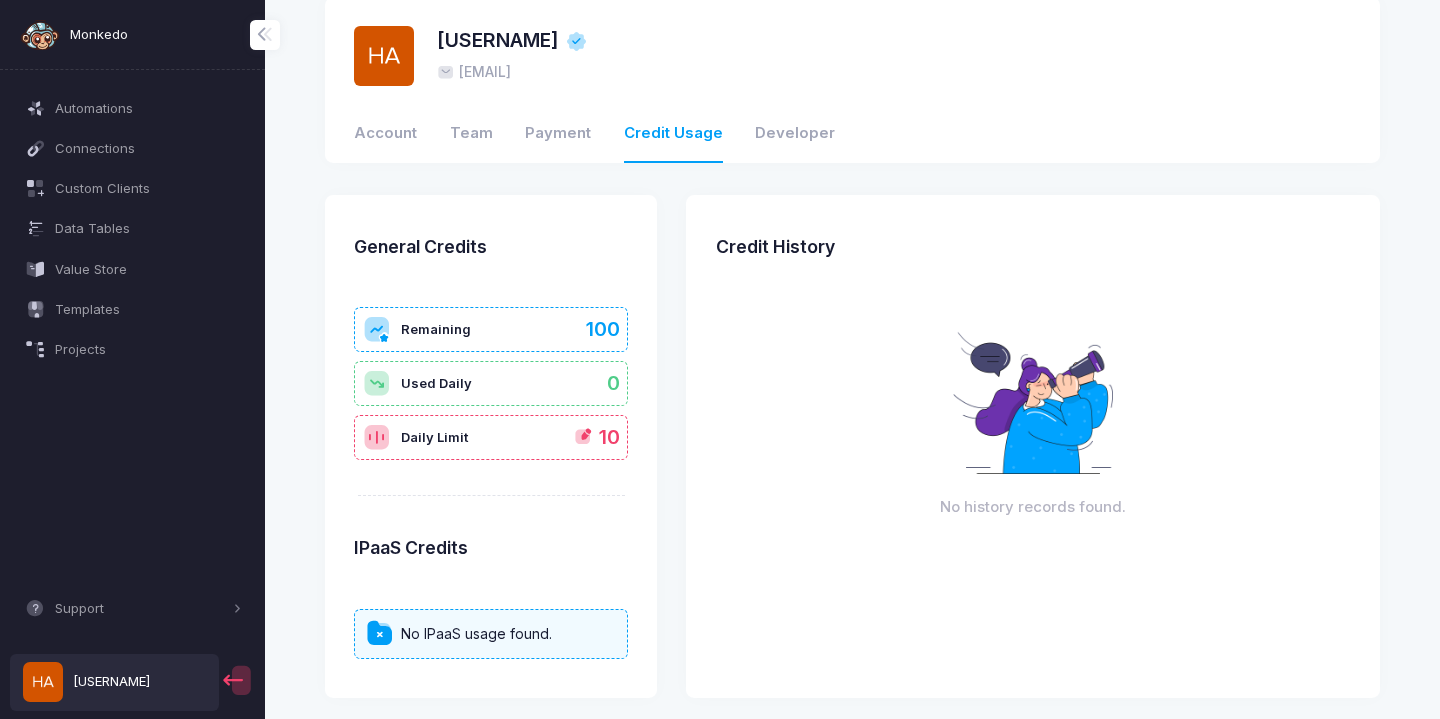 scroll, scrollTop: 42, scrollLeft: 0, axis: vertical 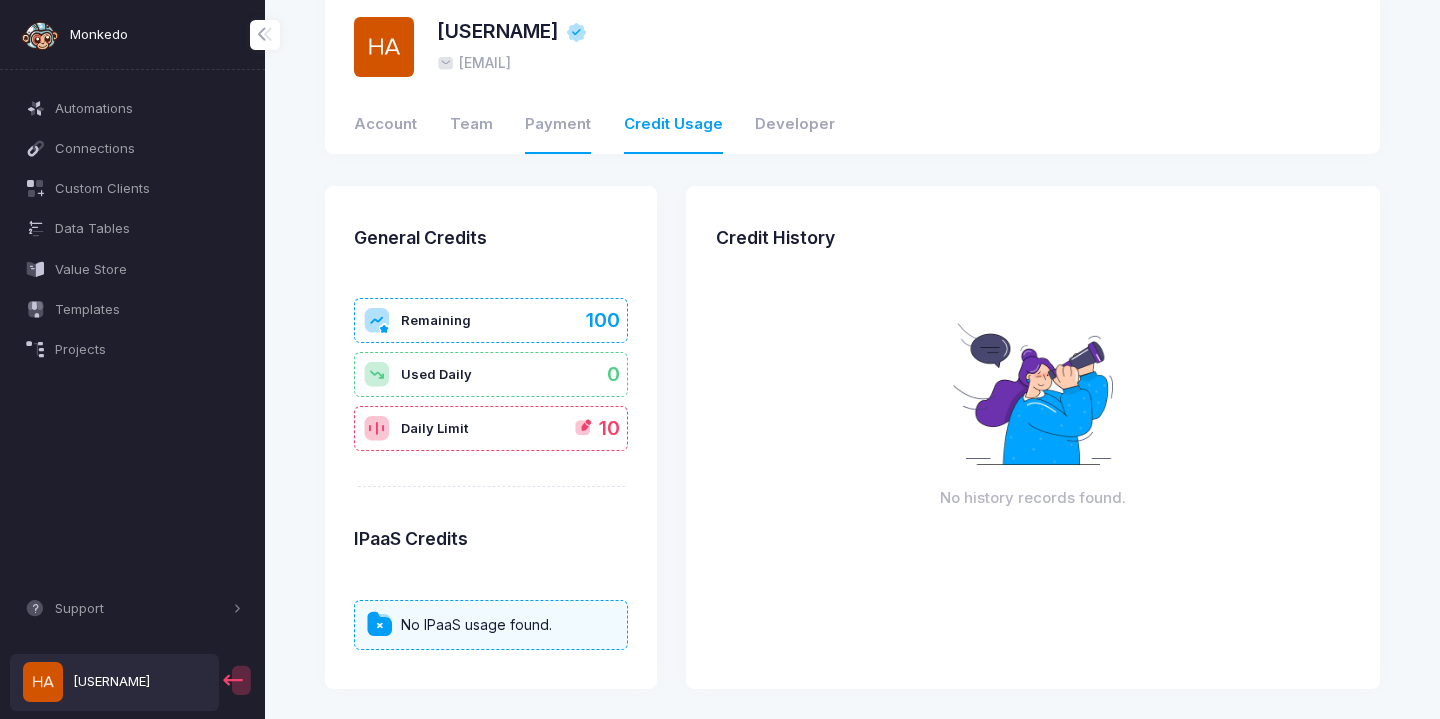 click on "Payment" 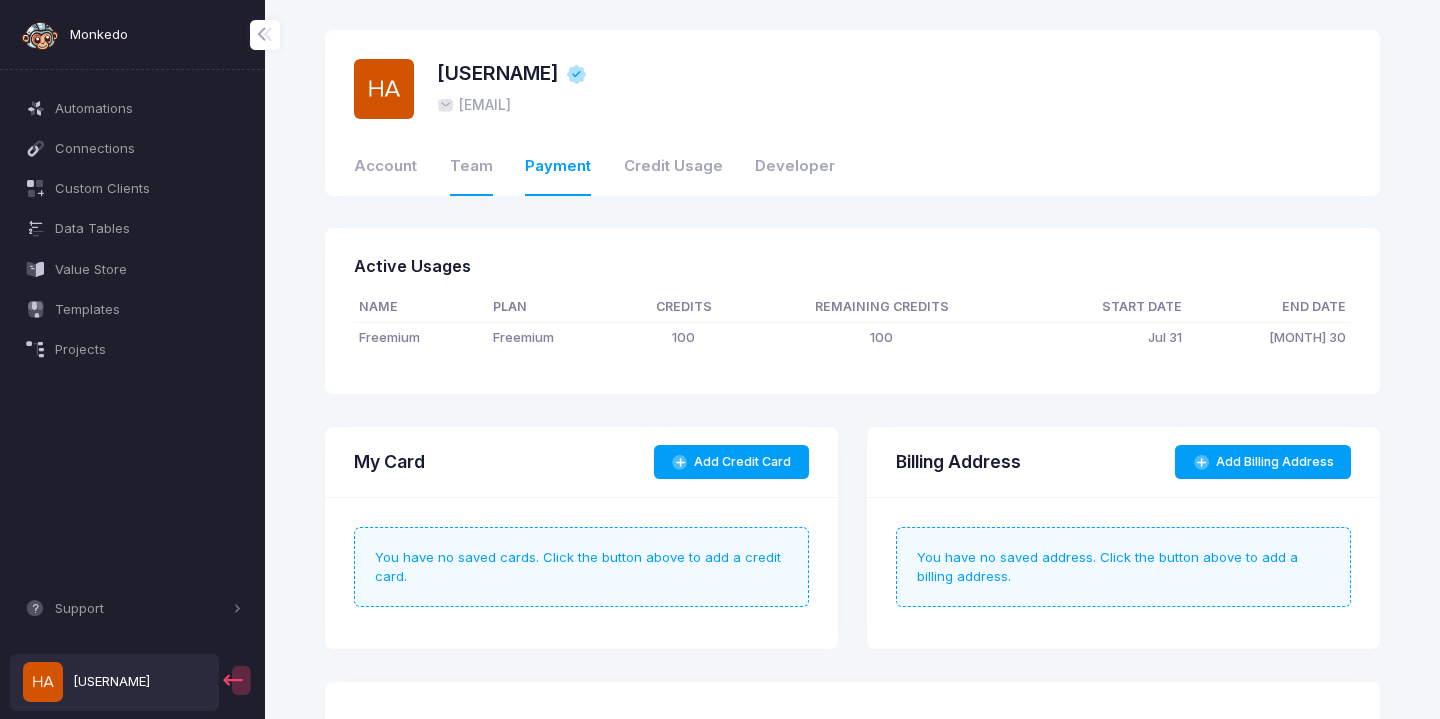 click on "Team" 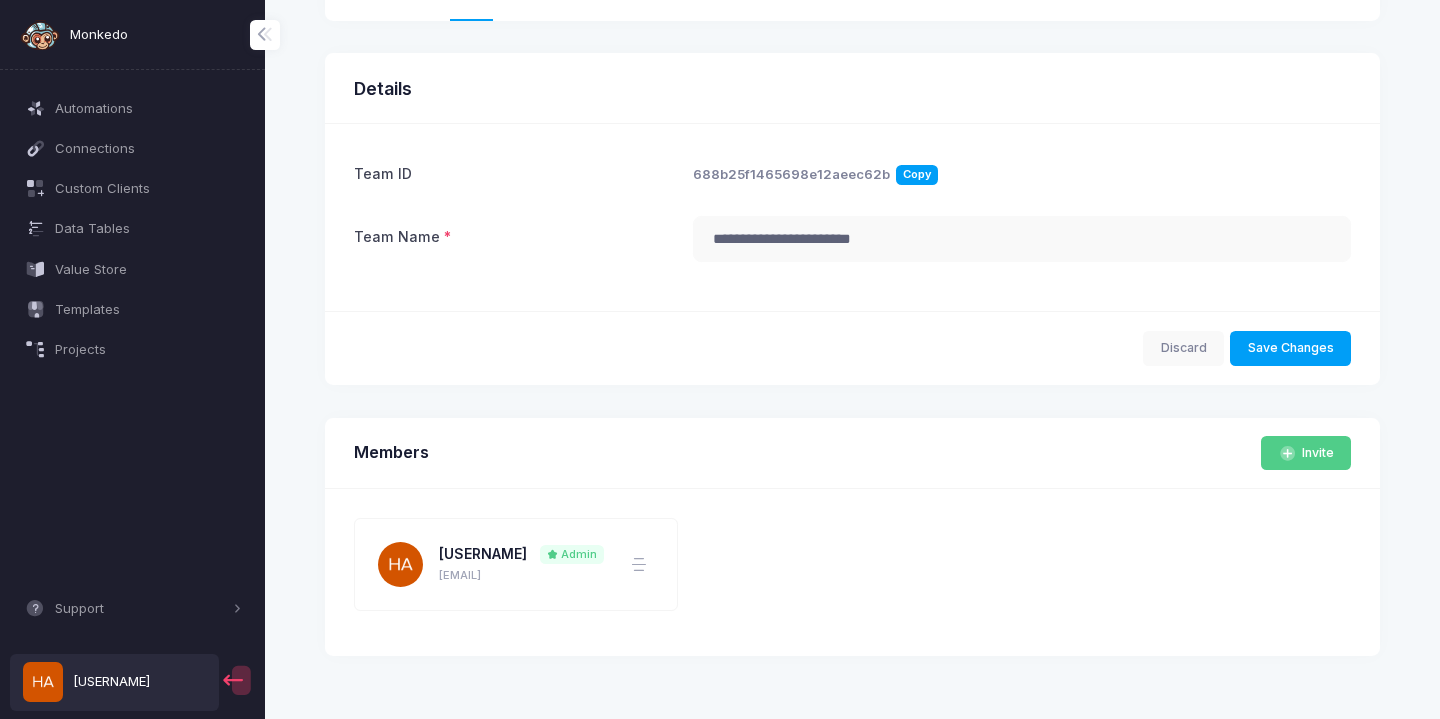 scroll, scrollTop: 0, scrollLeft: 0, axis: both 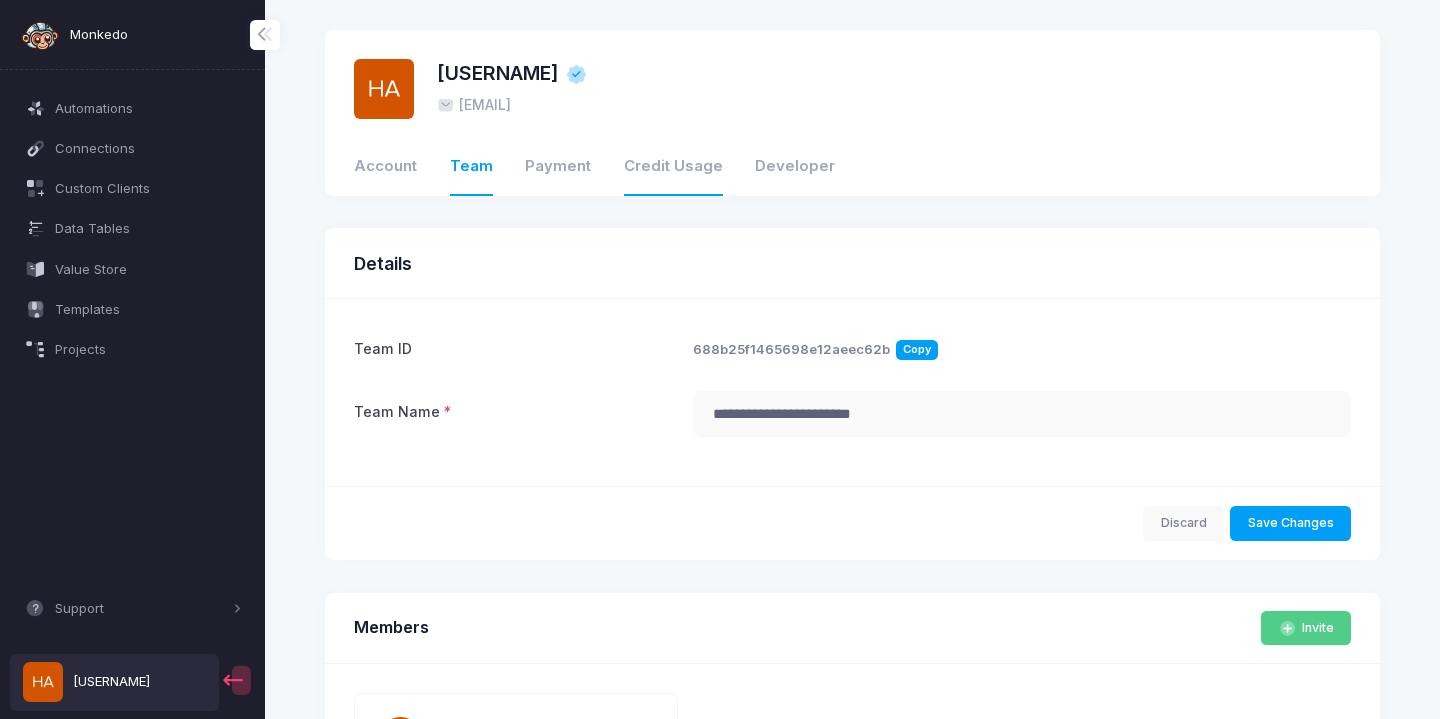 click on "Credit Usage" 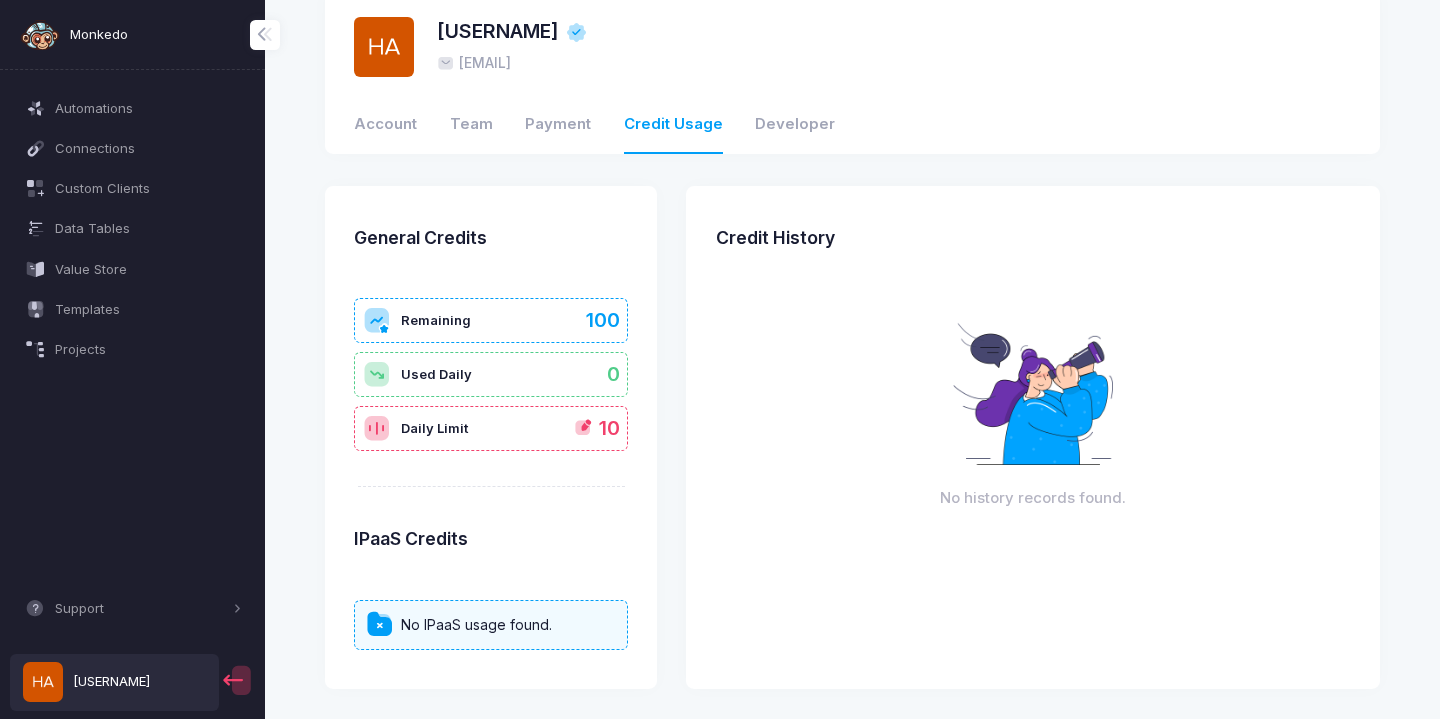 scroll, scrollTop: 0, scrollLeft: 0, axis: both 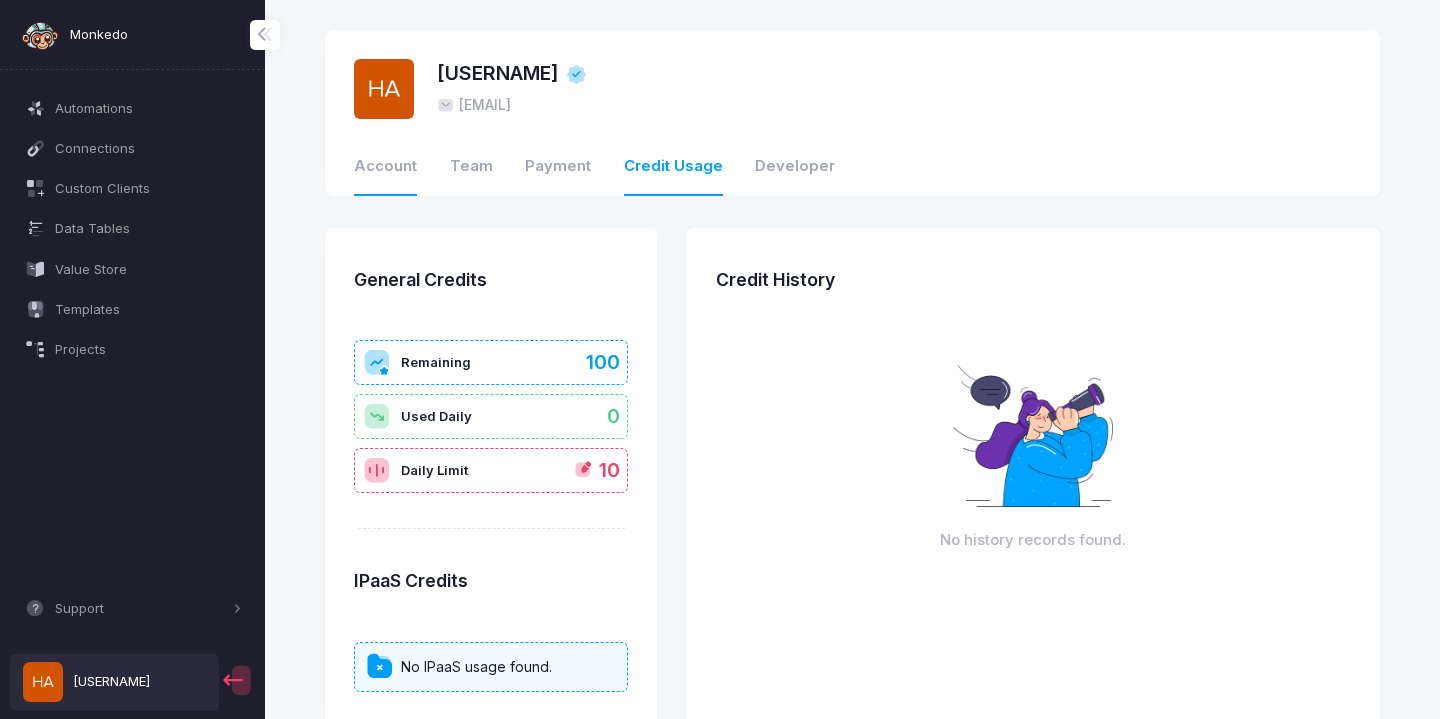 click on "Account" 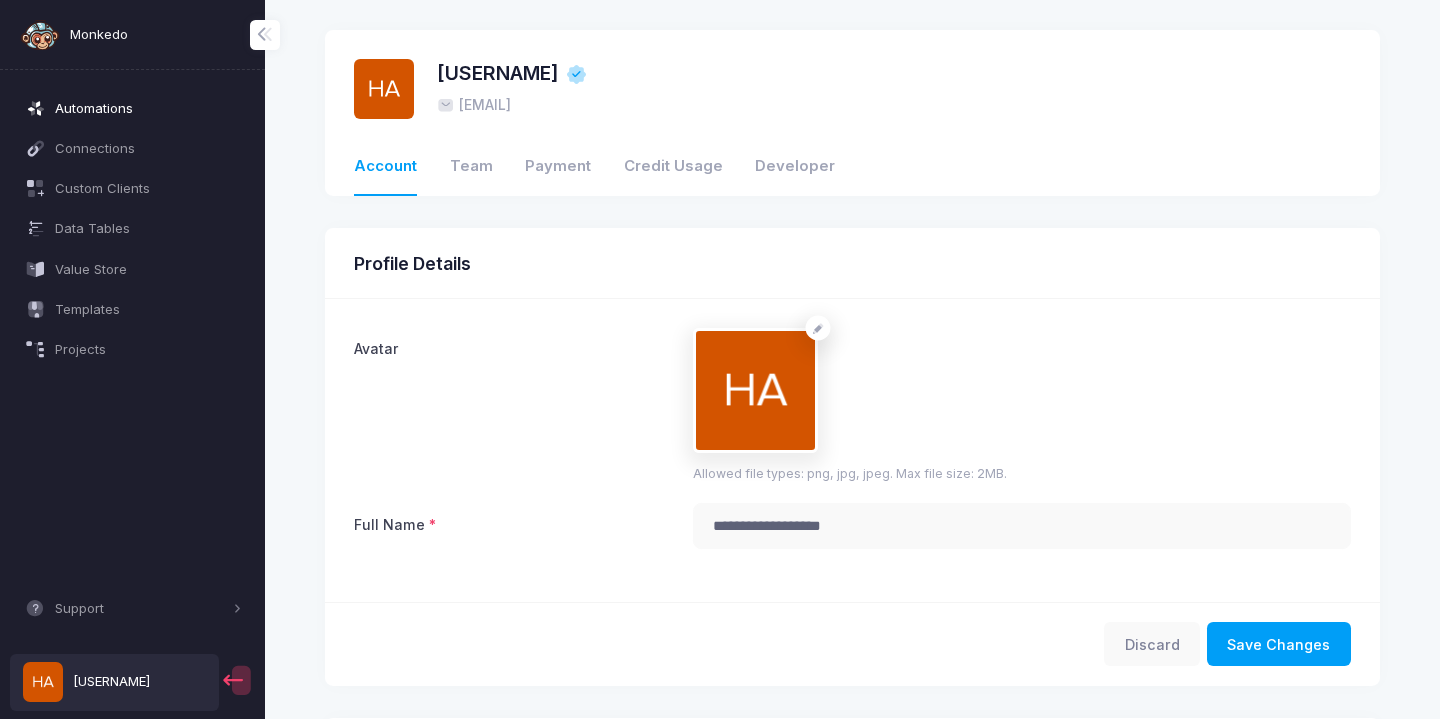 click on "Automations" at bounding box center [133, 108] 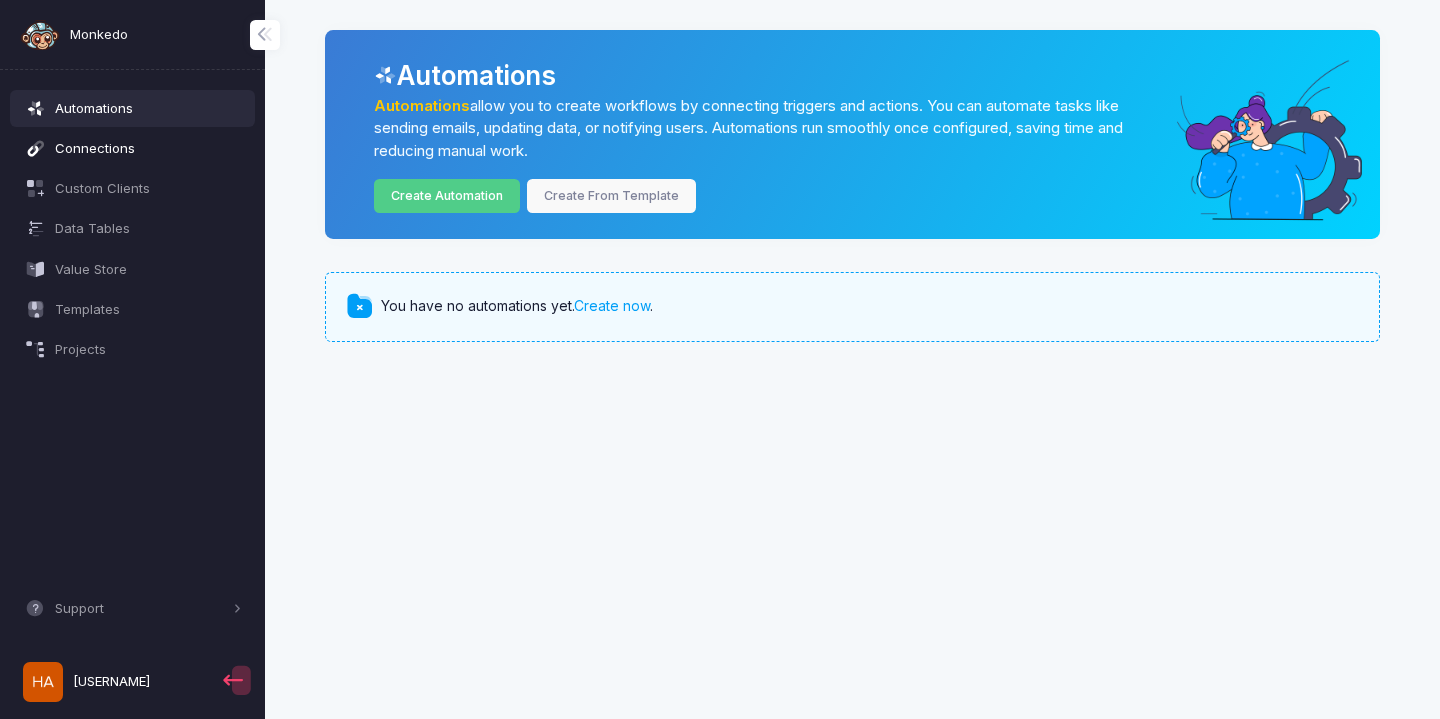 click on "Connections" at bounding box center (148, 149) 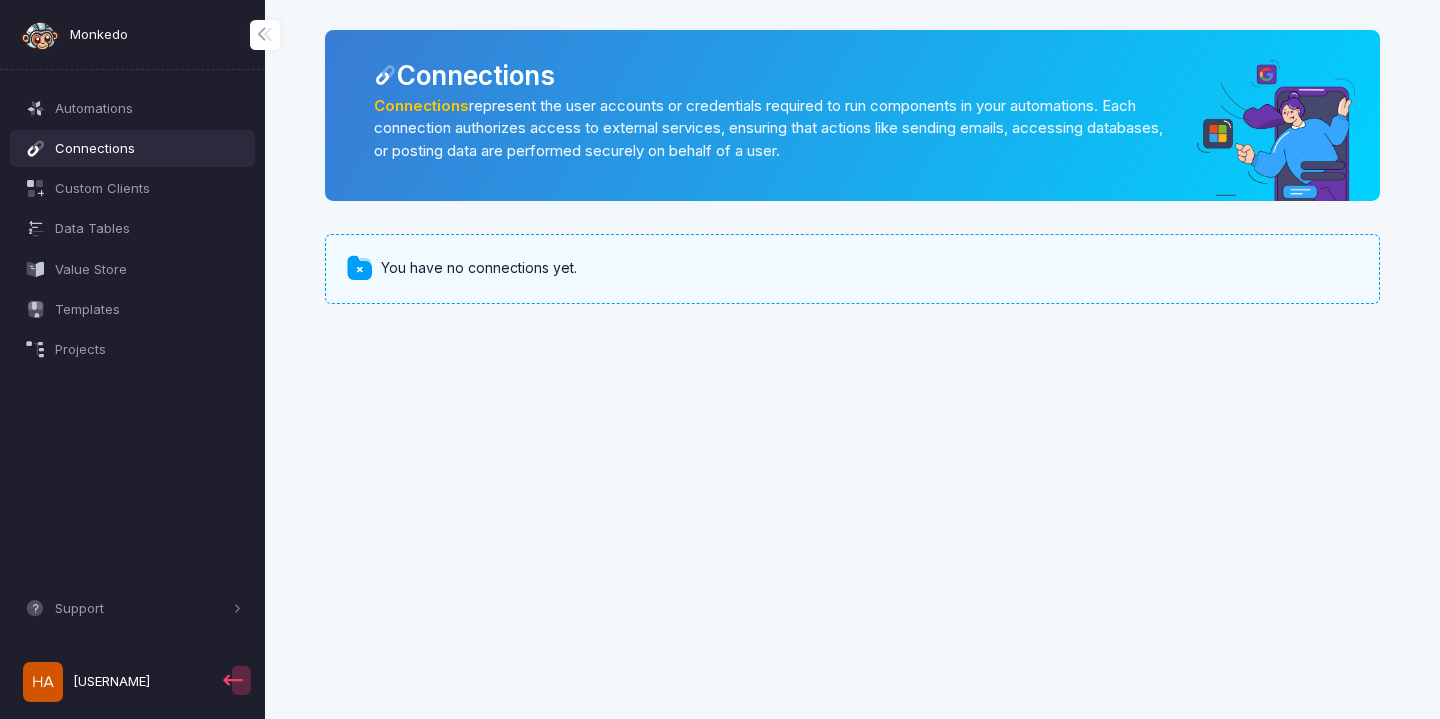 click on "Custom Clients" at bounding box center (133, 189) 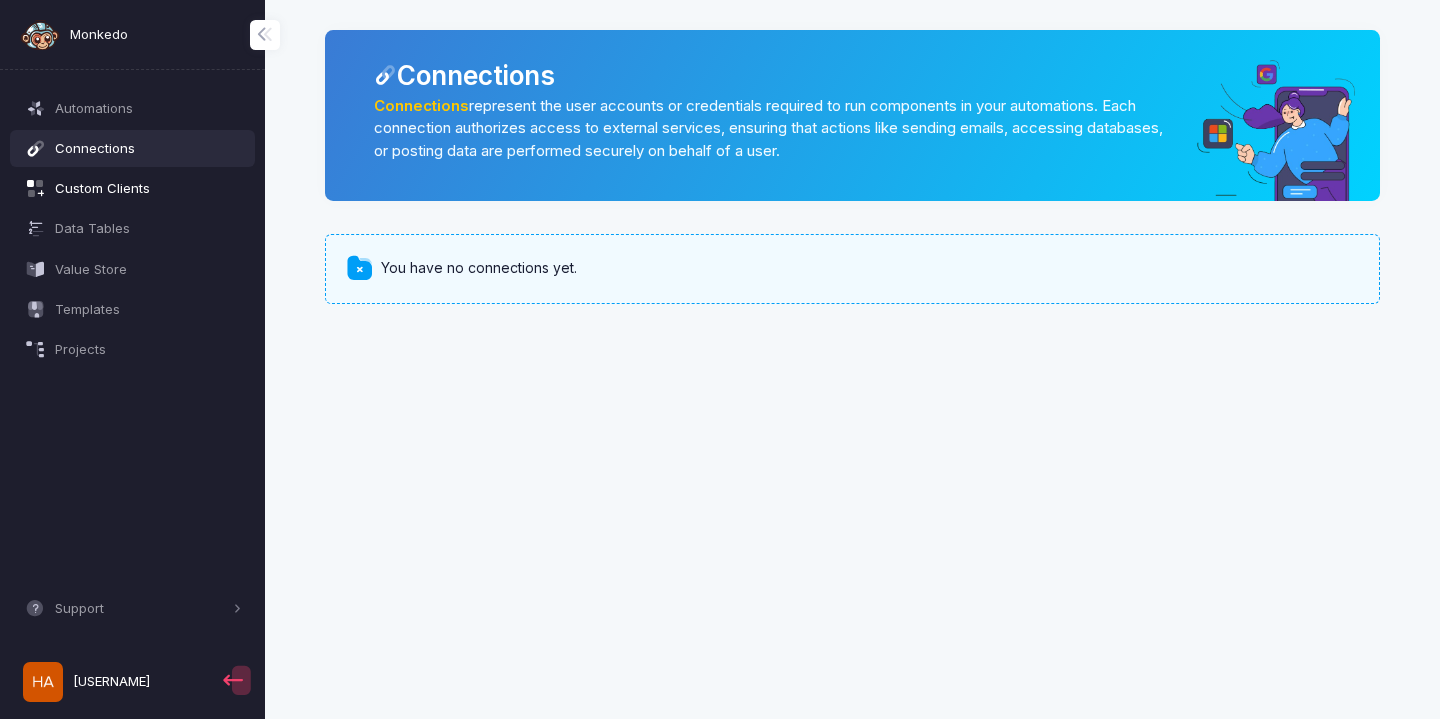 click on "Custom Clients" at bounding box center [133, 189] 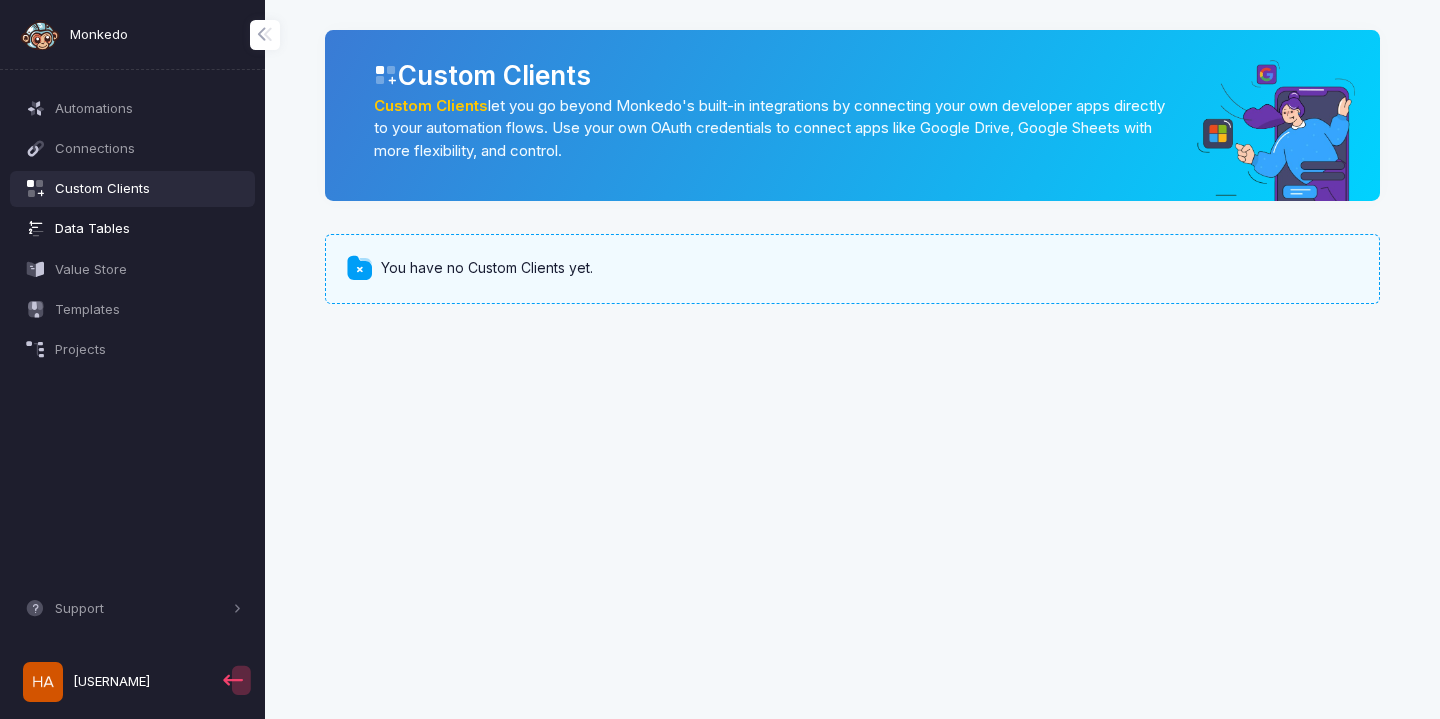 click on "Data Tables" at bounding box center (148, 229) 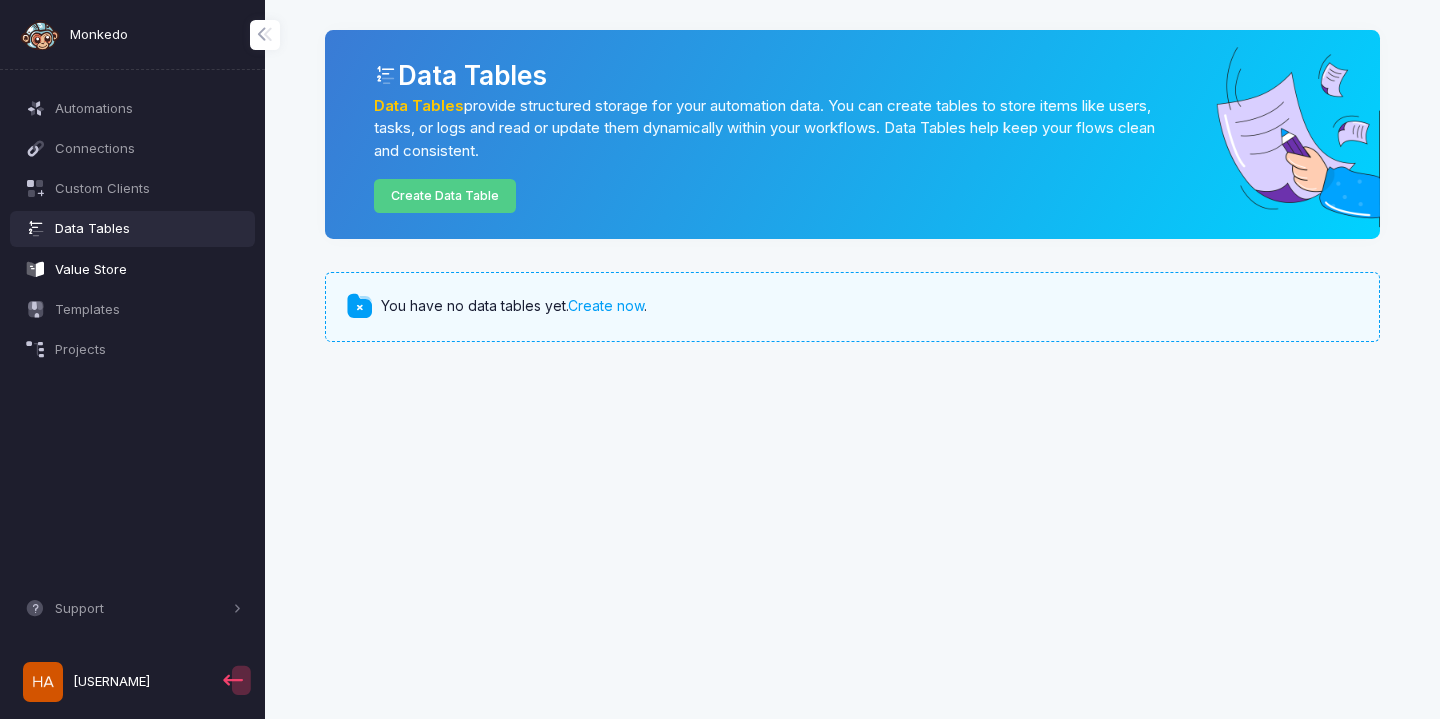 click on "Value Store" at bounding box center [133, 269] 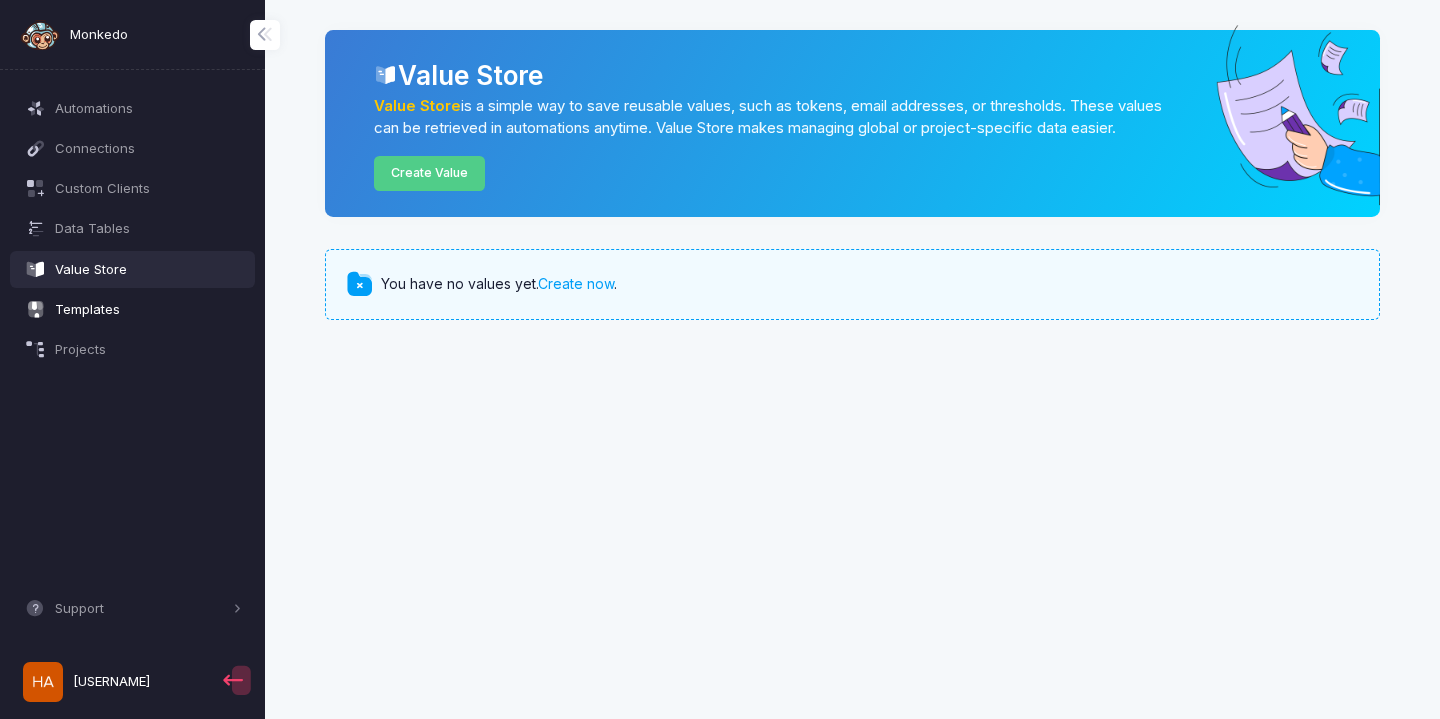 click on "Templates" at bounding box center [148, 310] 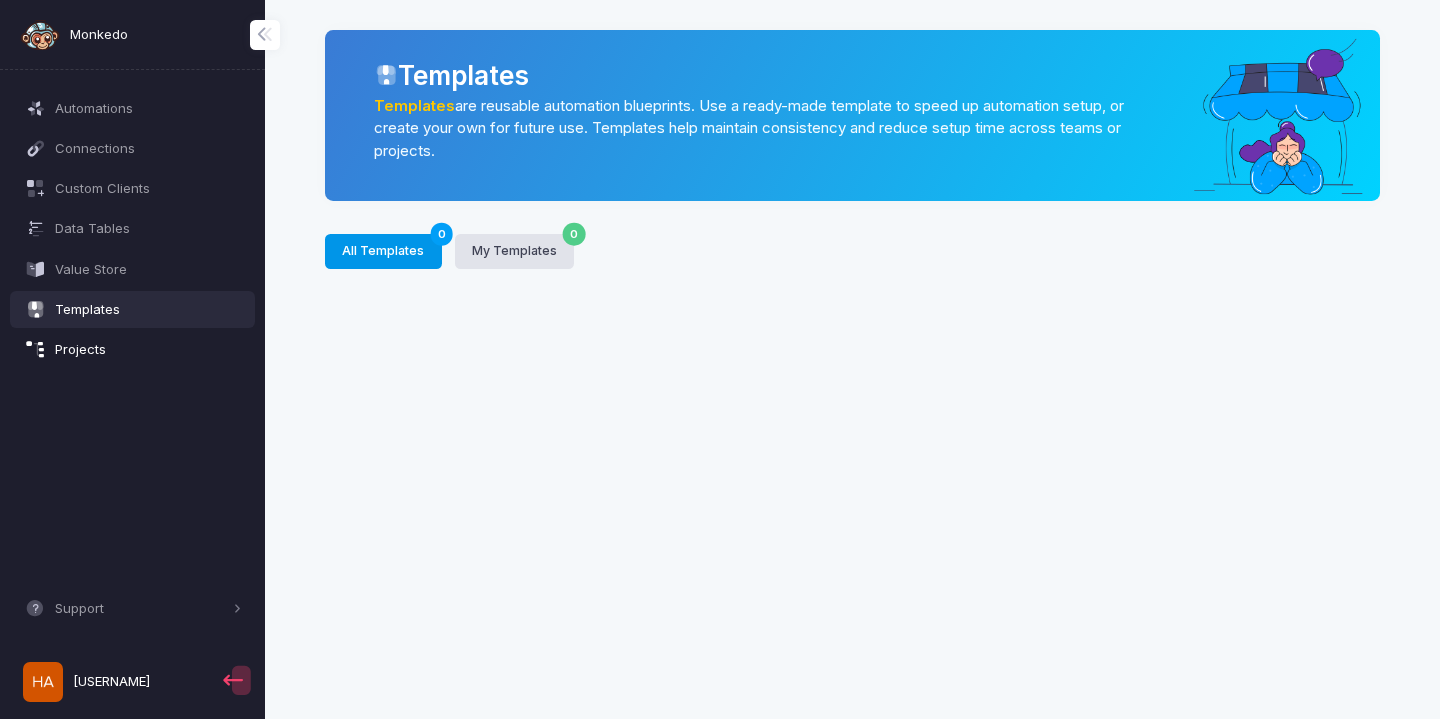 click on "Projects" at bounding box center (148, 350) 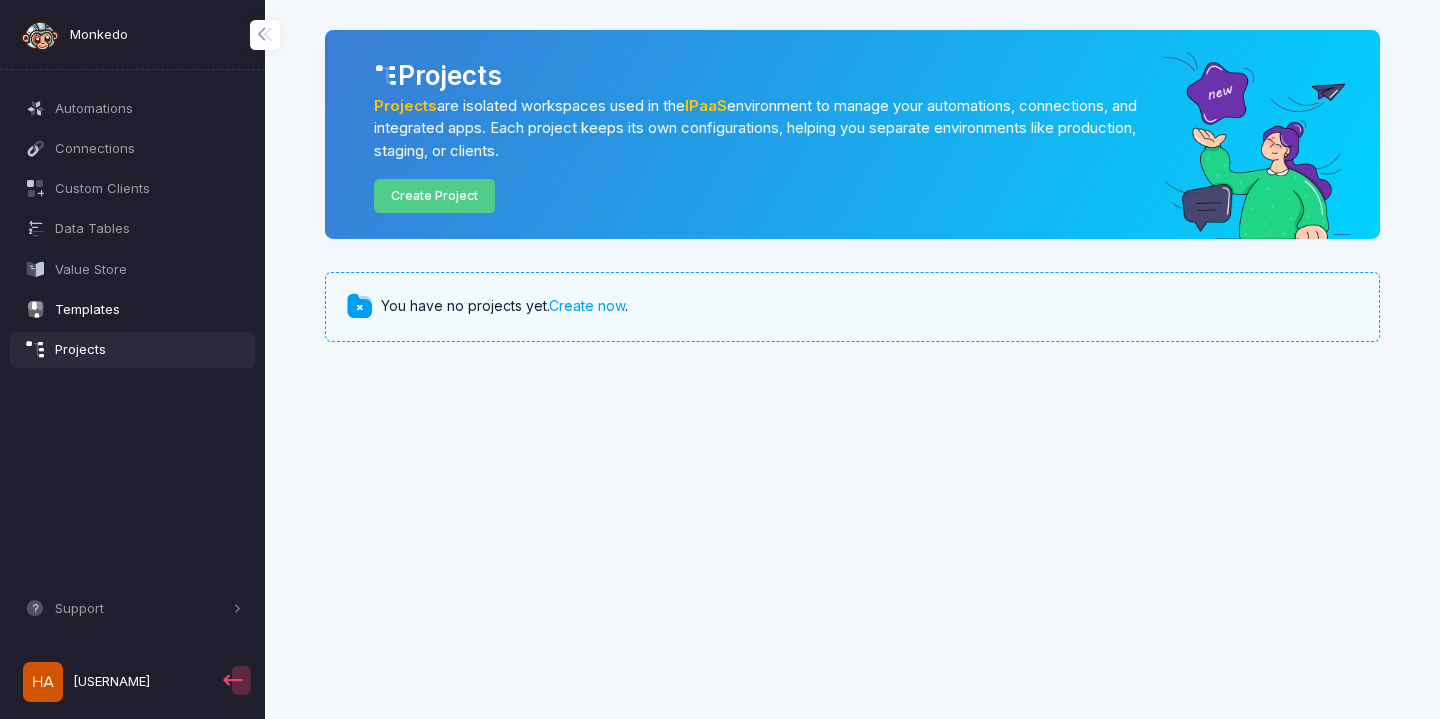 click on "Templates" at bounding box center (148, 310) 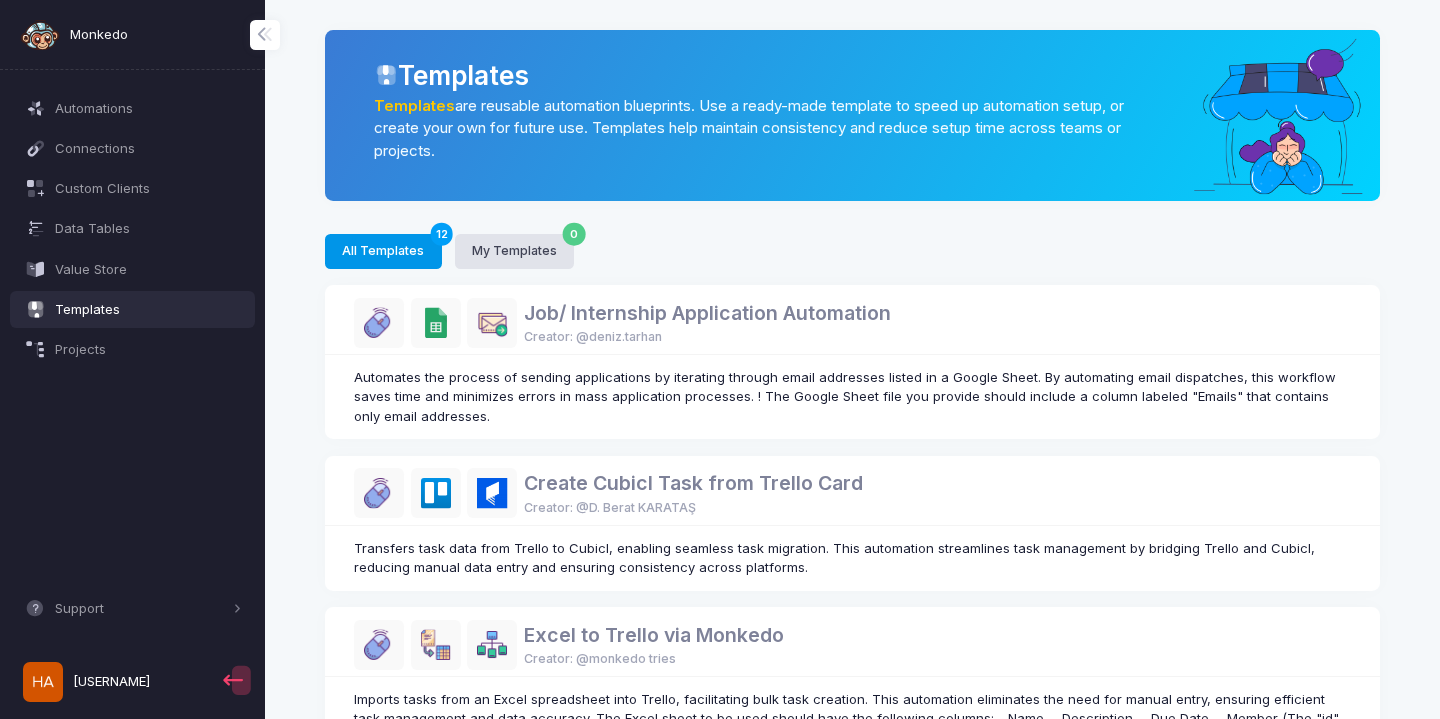 click on "Job/ Internship Application Automation Creator: @deniz.tarhan" 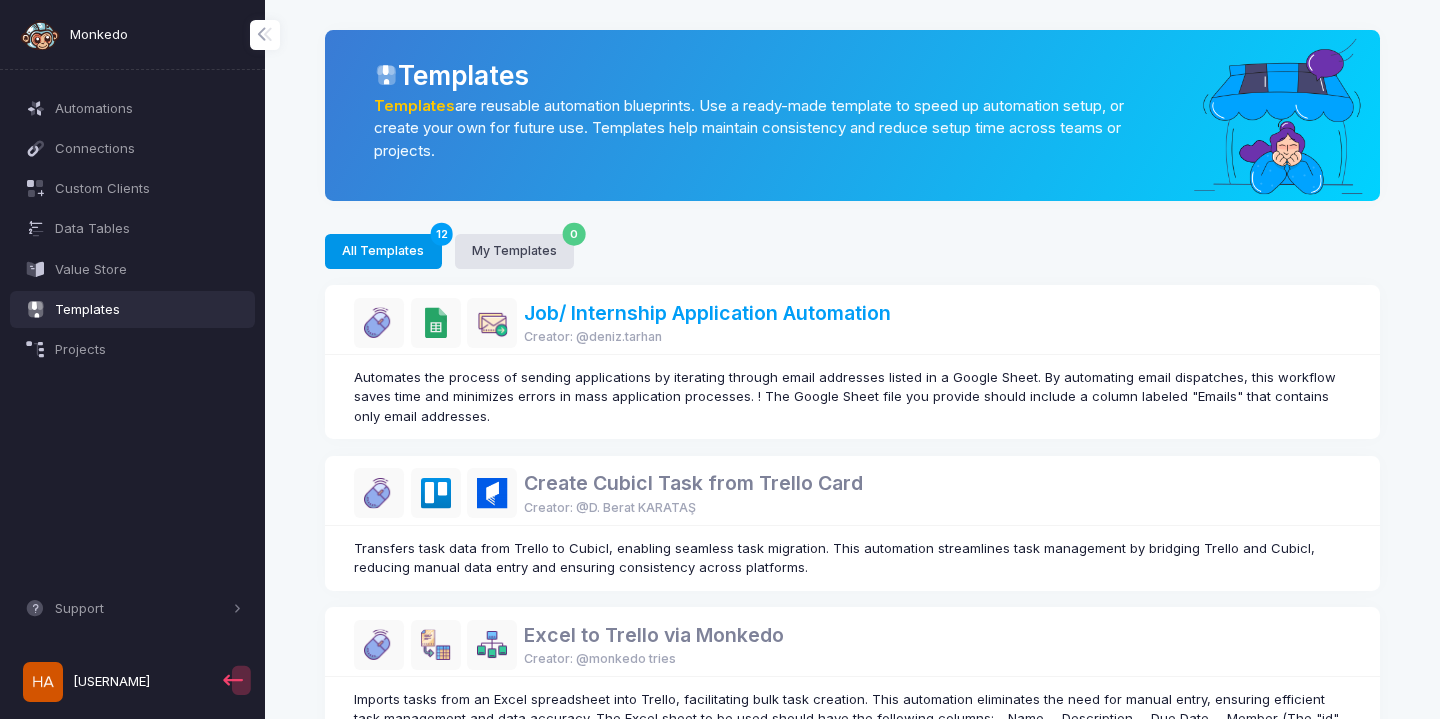 click on "Job/ Internship Application Automation" 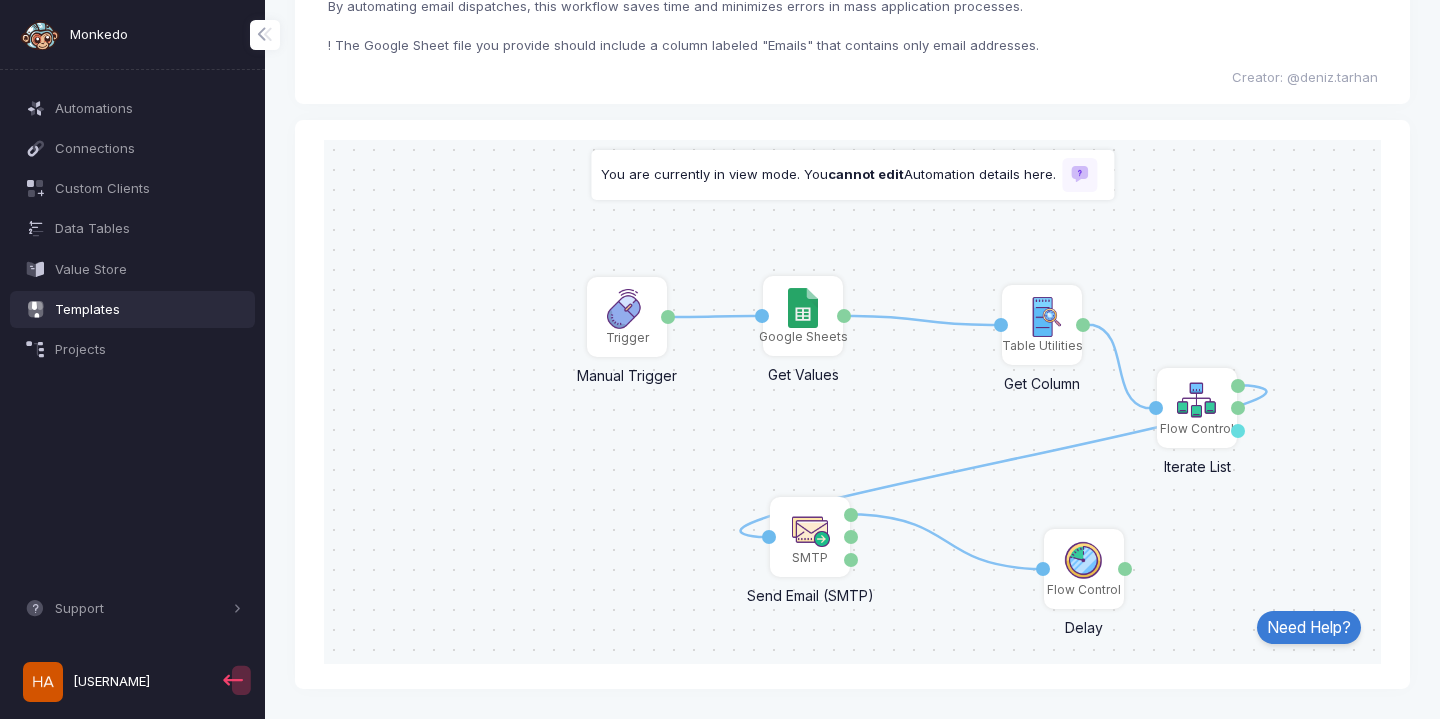 scroll, scrollTop: 0, scrollLeft: 0, axis: both 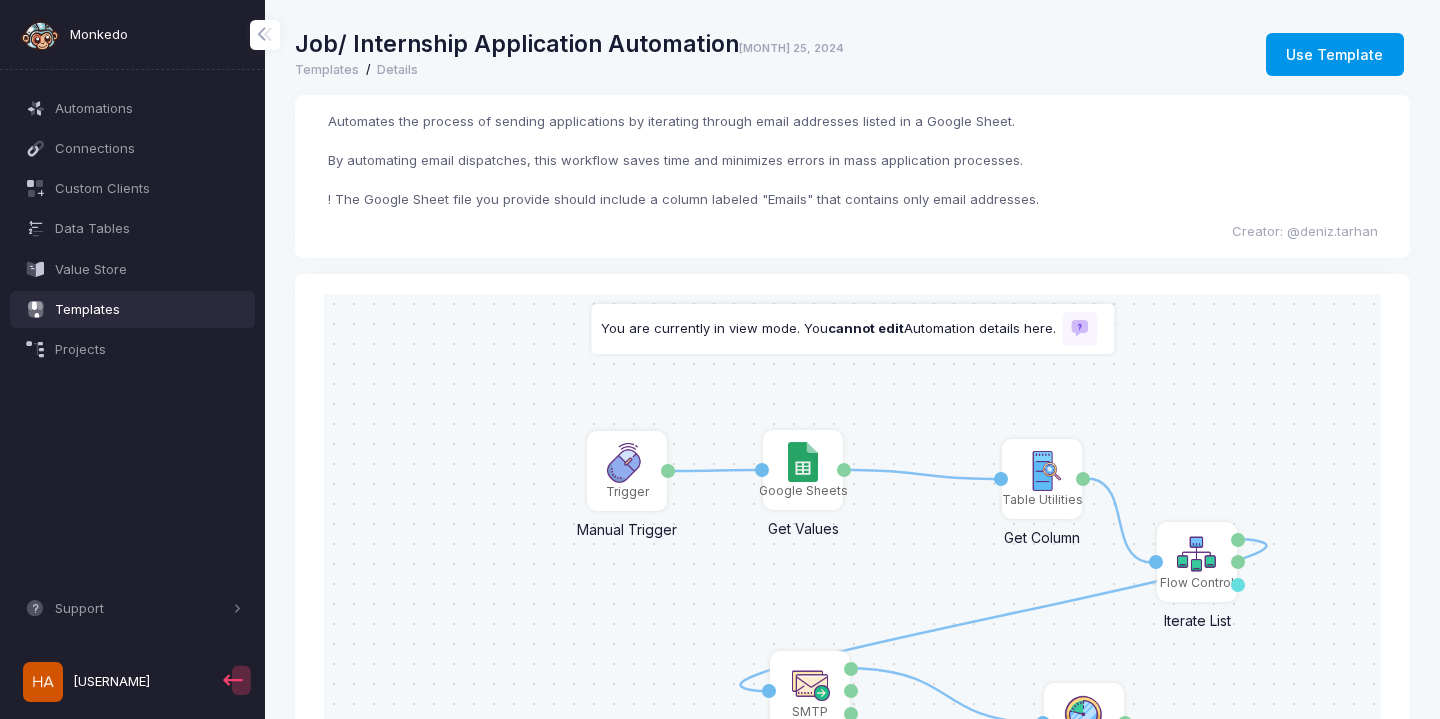 click on "Use Template" 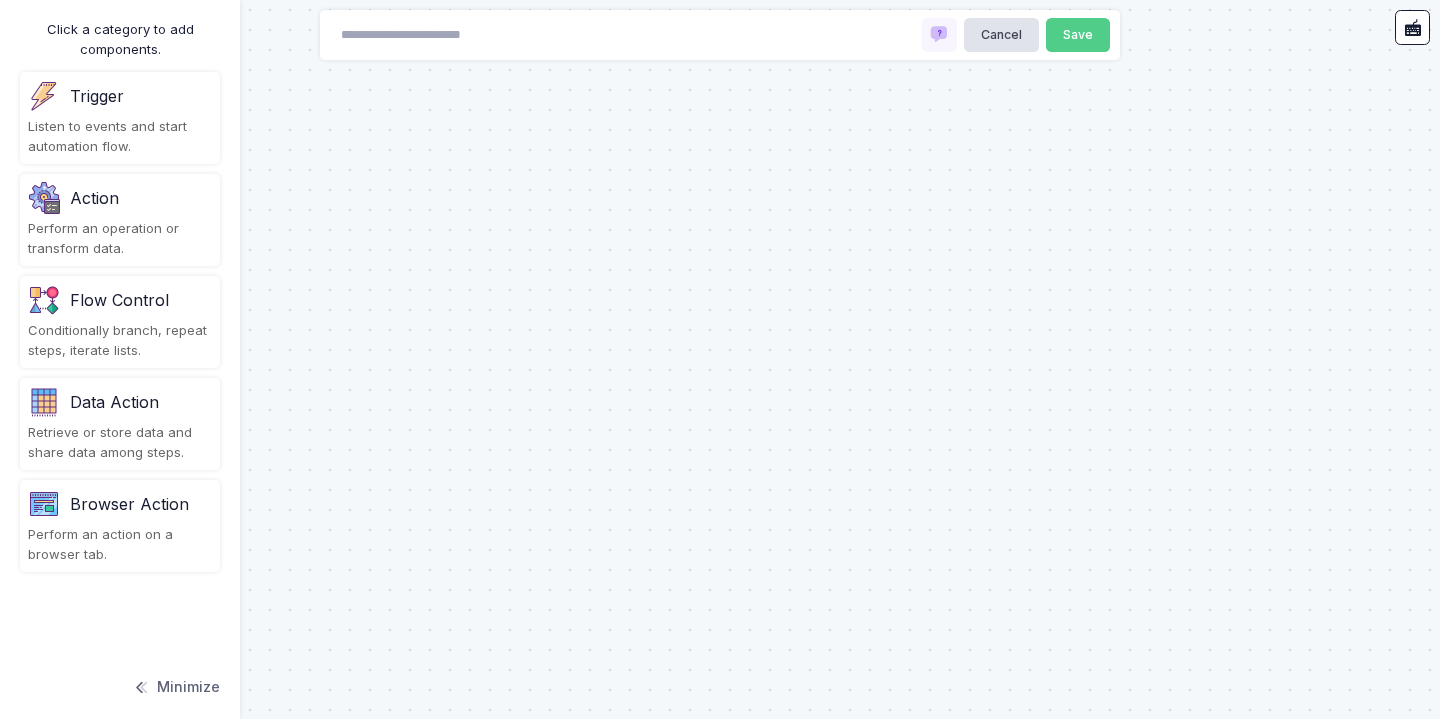 type on "**********" 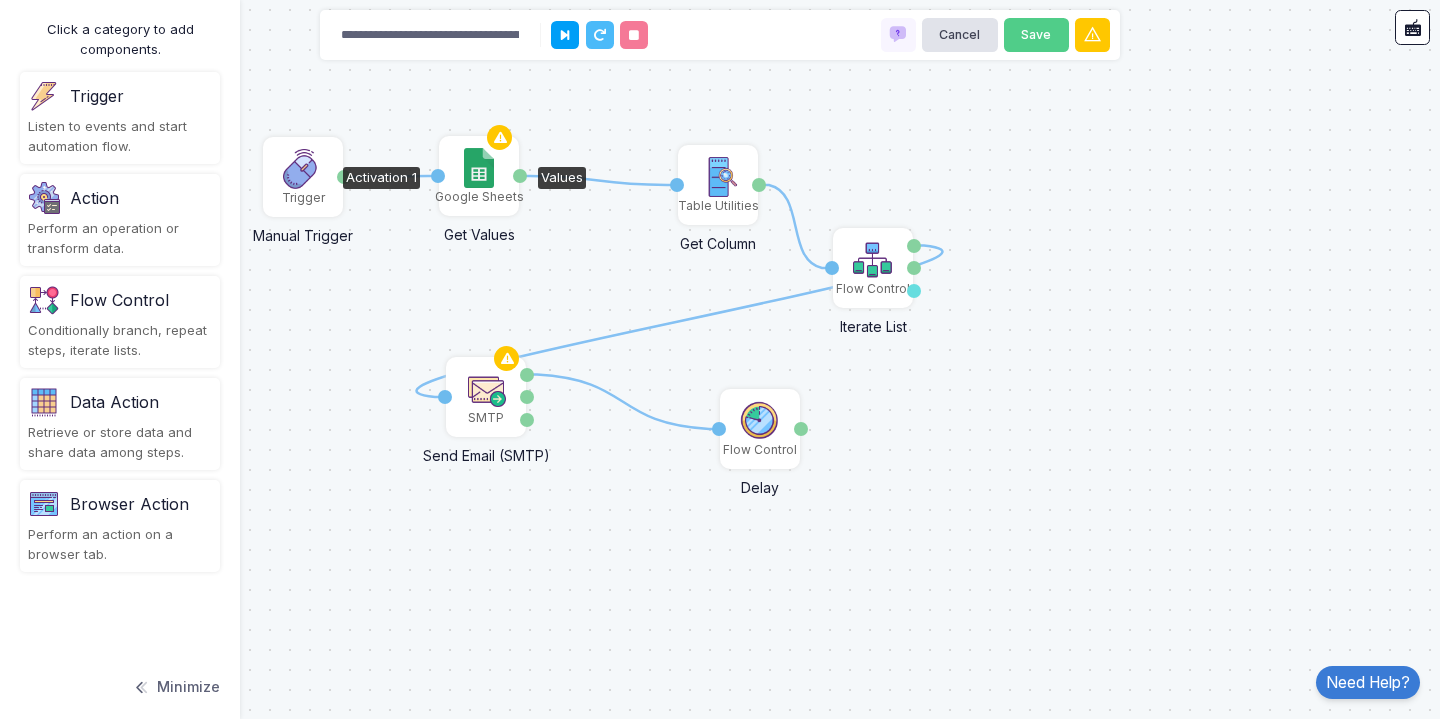 click 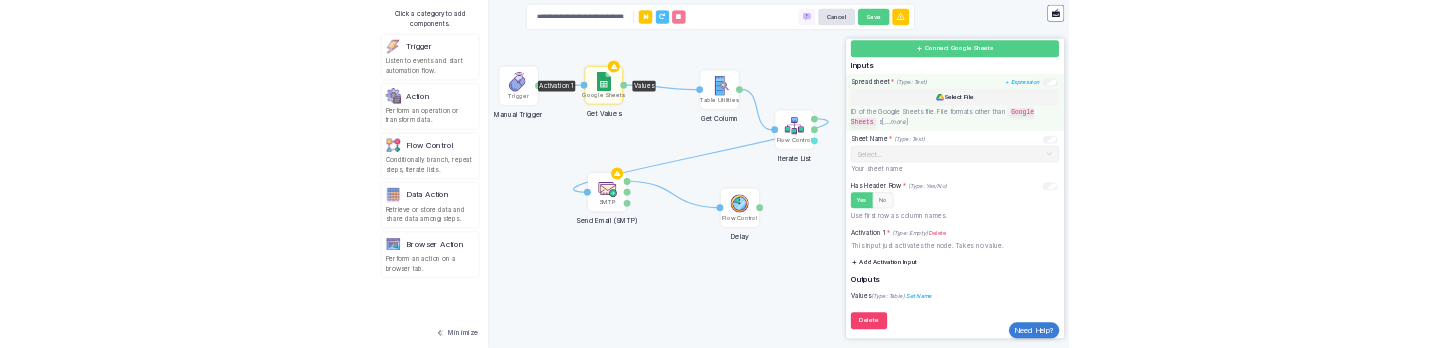 scroll, scrollTop: 0, scrollLeft: 0, axis: both 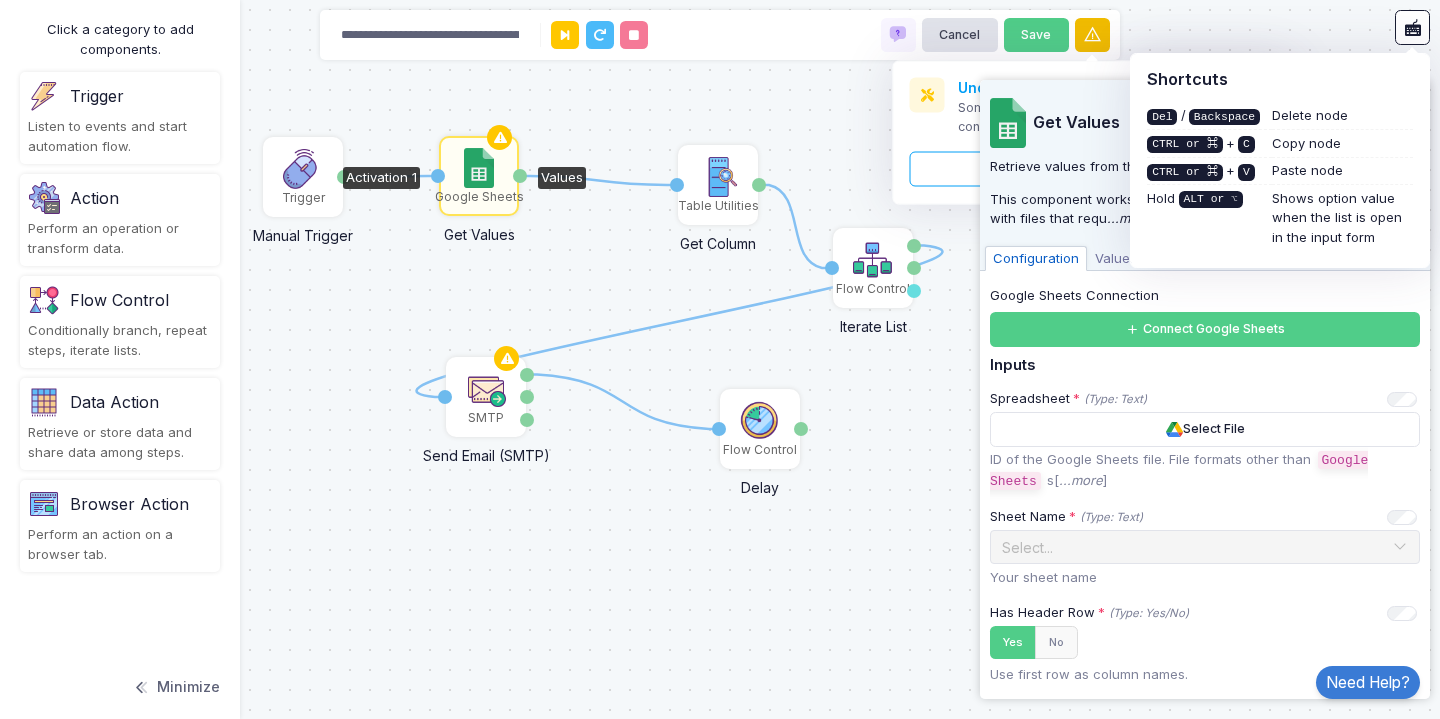 click at bounding box center [1092, 35] 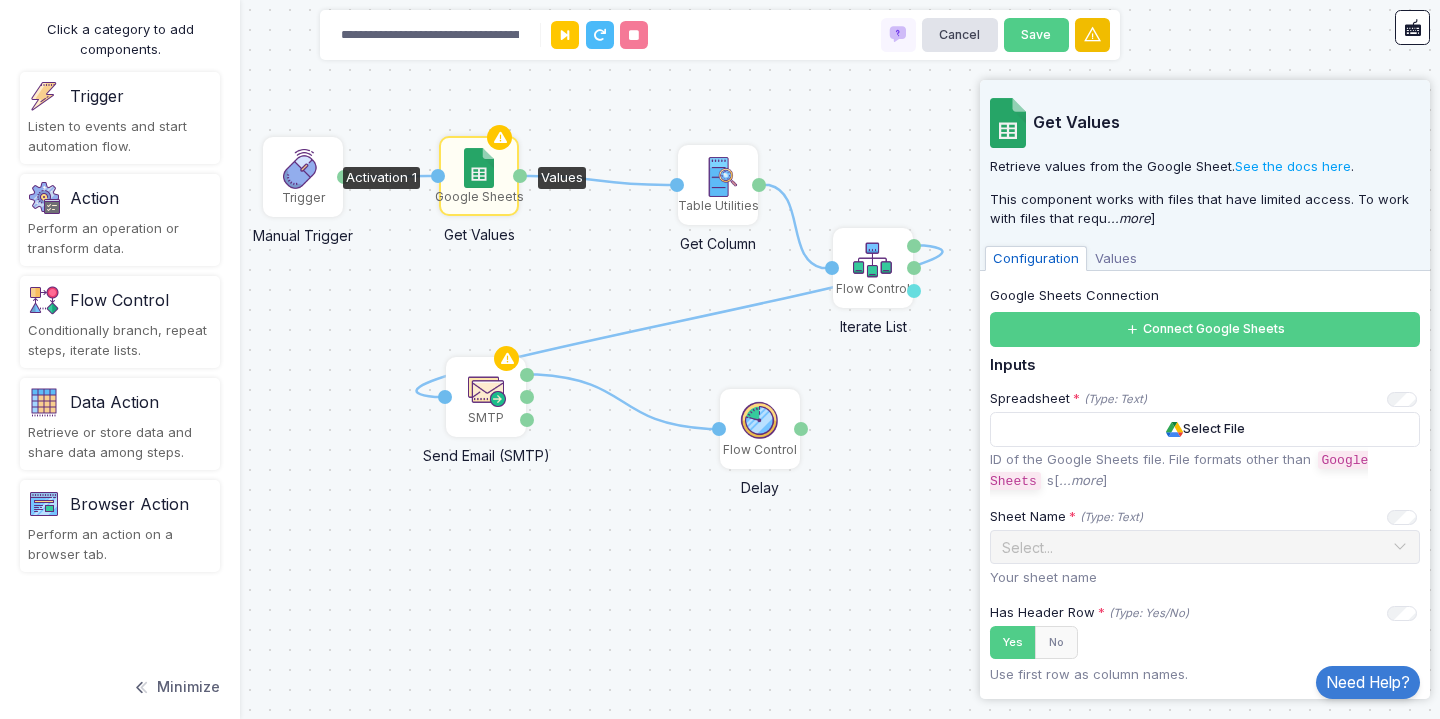 click at bounding box center [1092, 35] 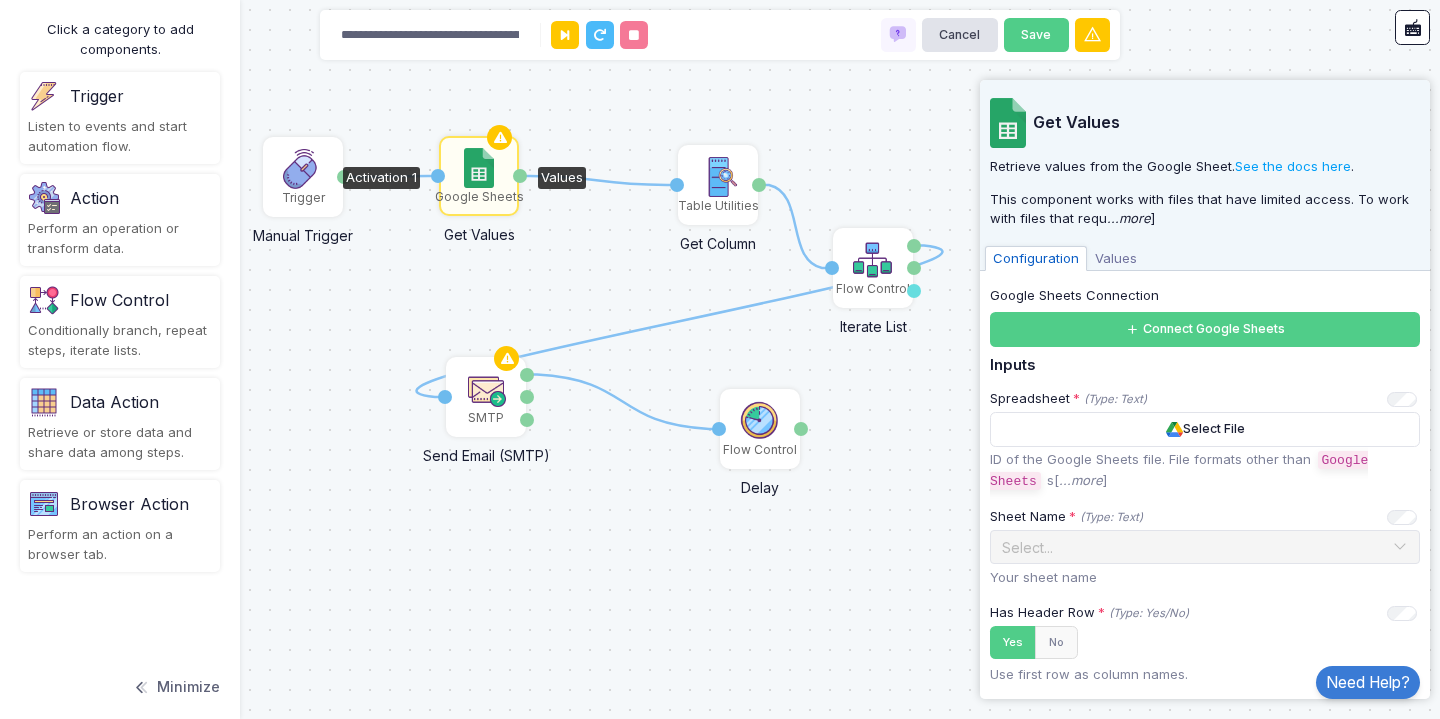 click on "Minimize" at bounding box center (176, 687) 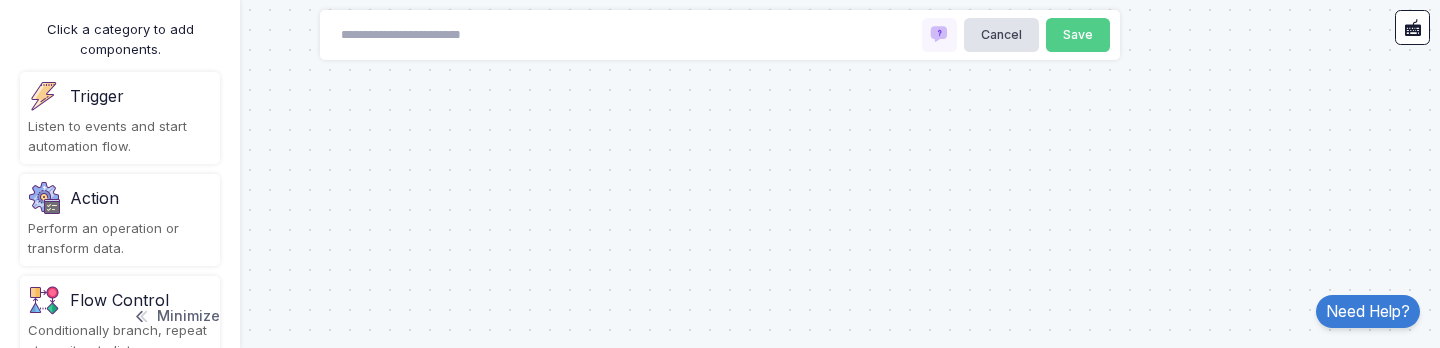 type on "**********" 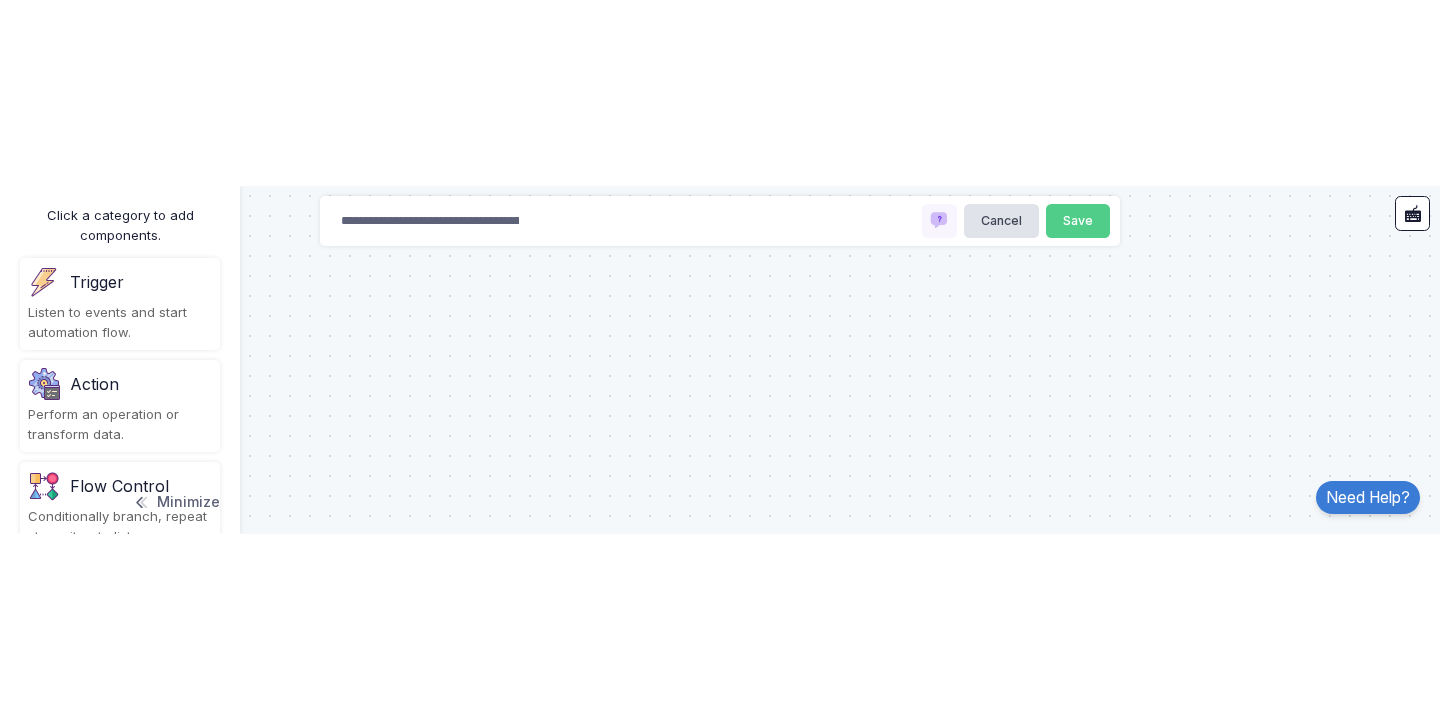 scroll, scrollTop: 0, scrollLeft: 0, axis: both 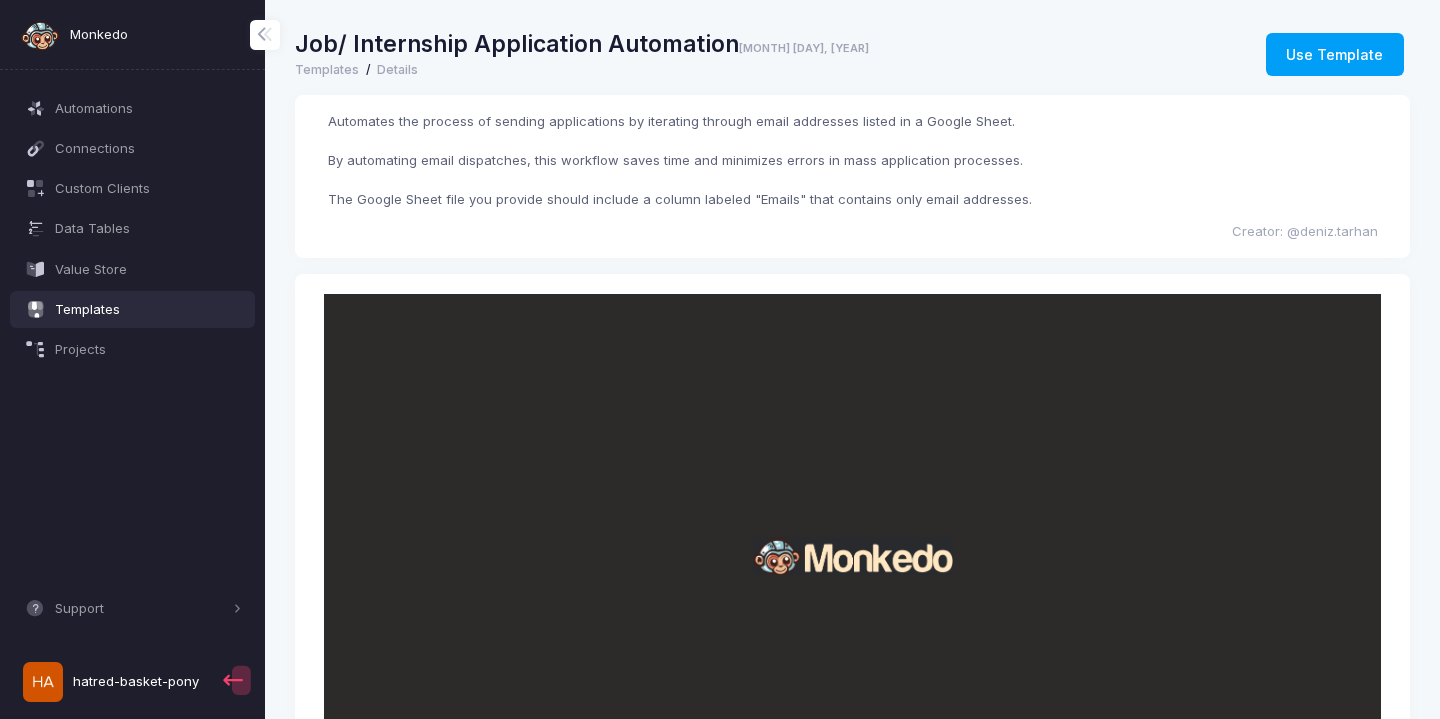 click on "hatred-basket-pony" at bounding box center [136, 682] 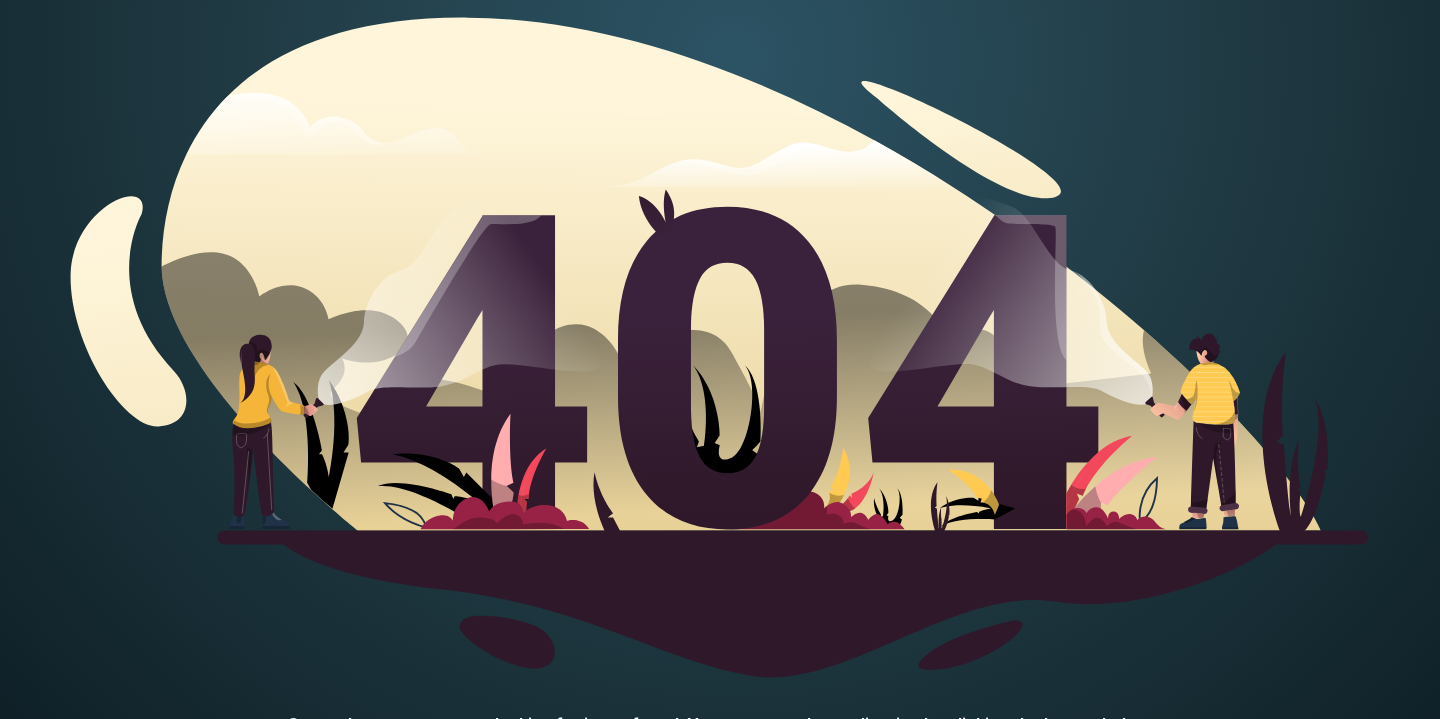 scroll, scrollTop: 69, scrollLeft: 0, axis: vertical 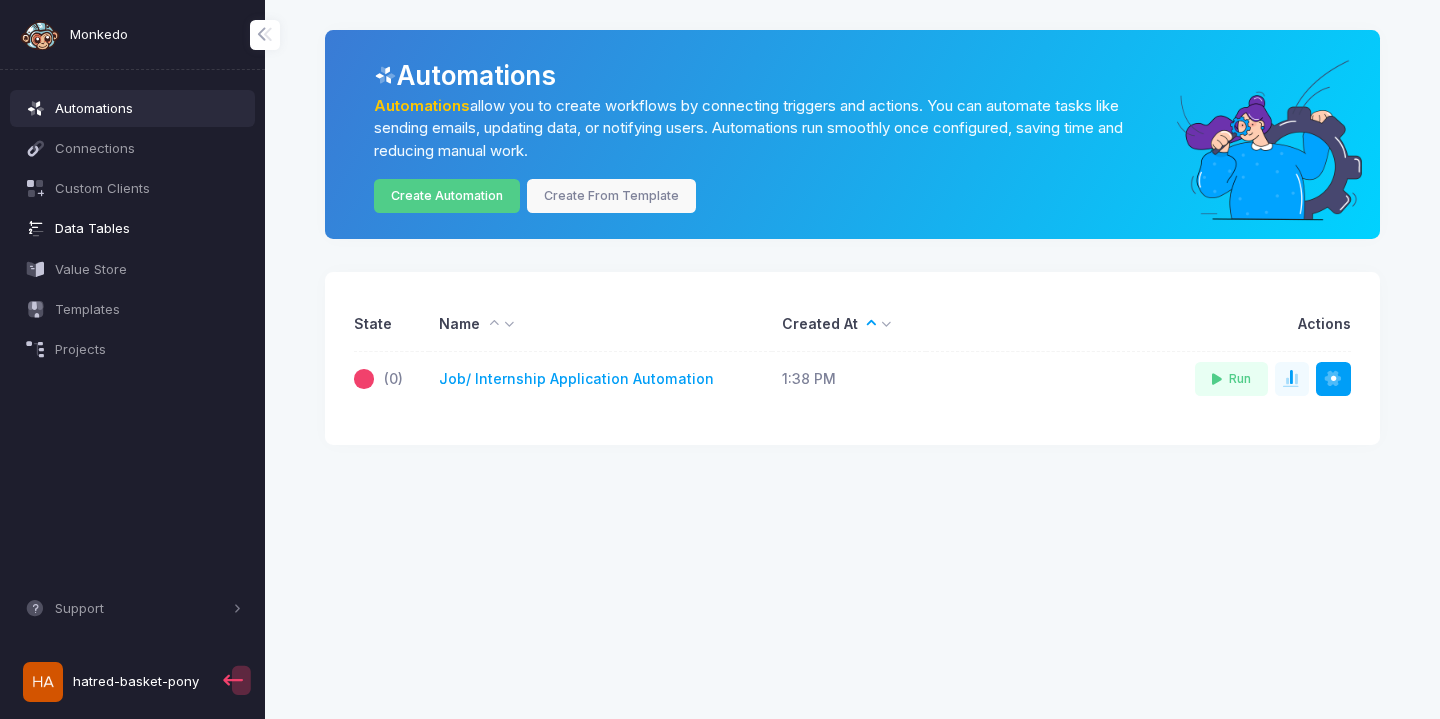 click on "Data Tables" at bounding box center (148, 229) 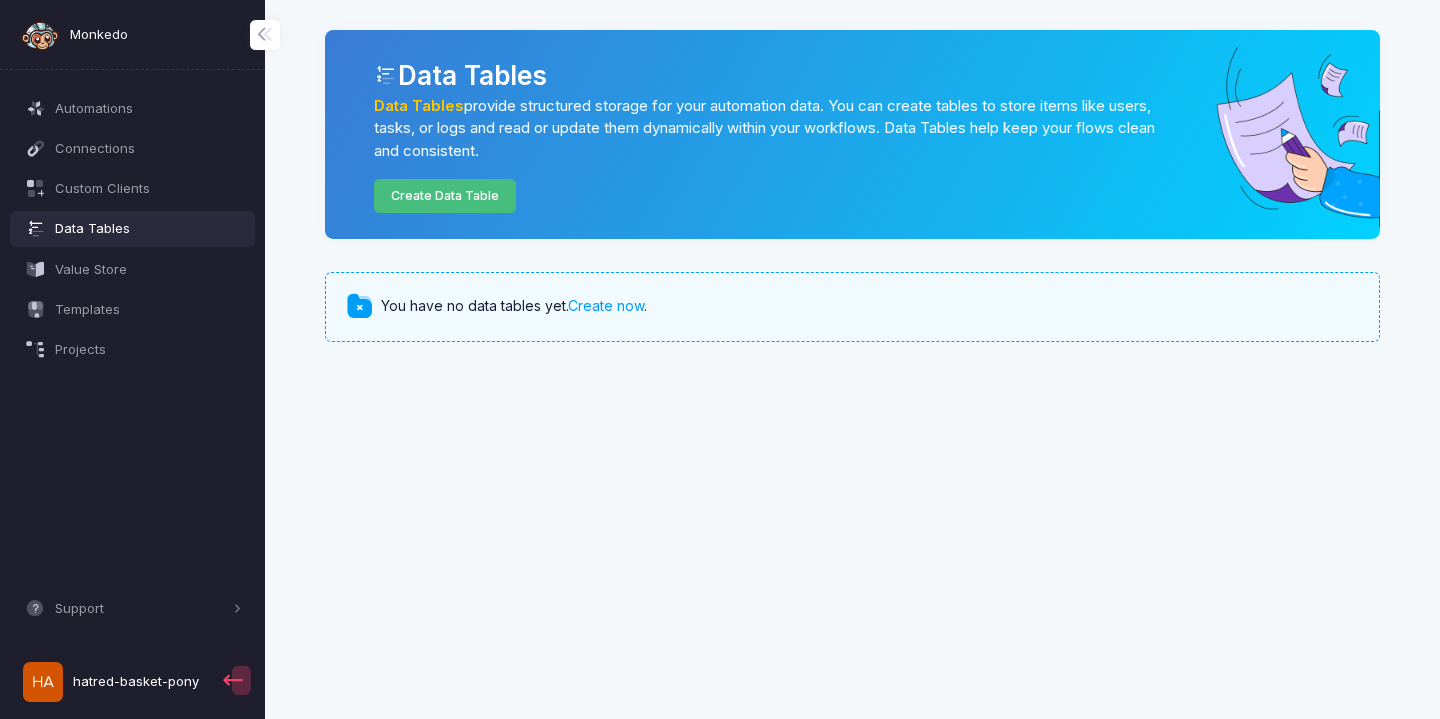 click on "Create Data Table" 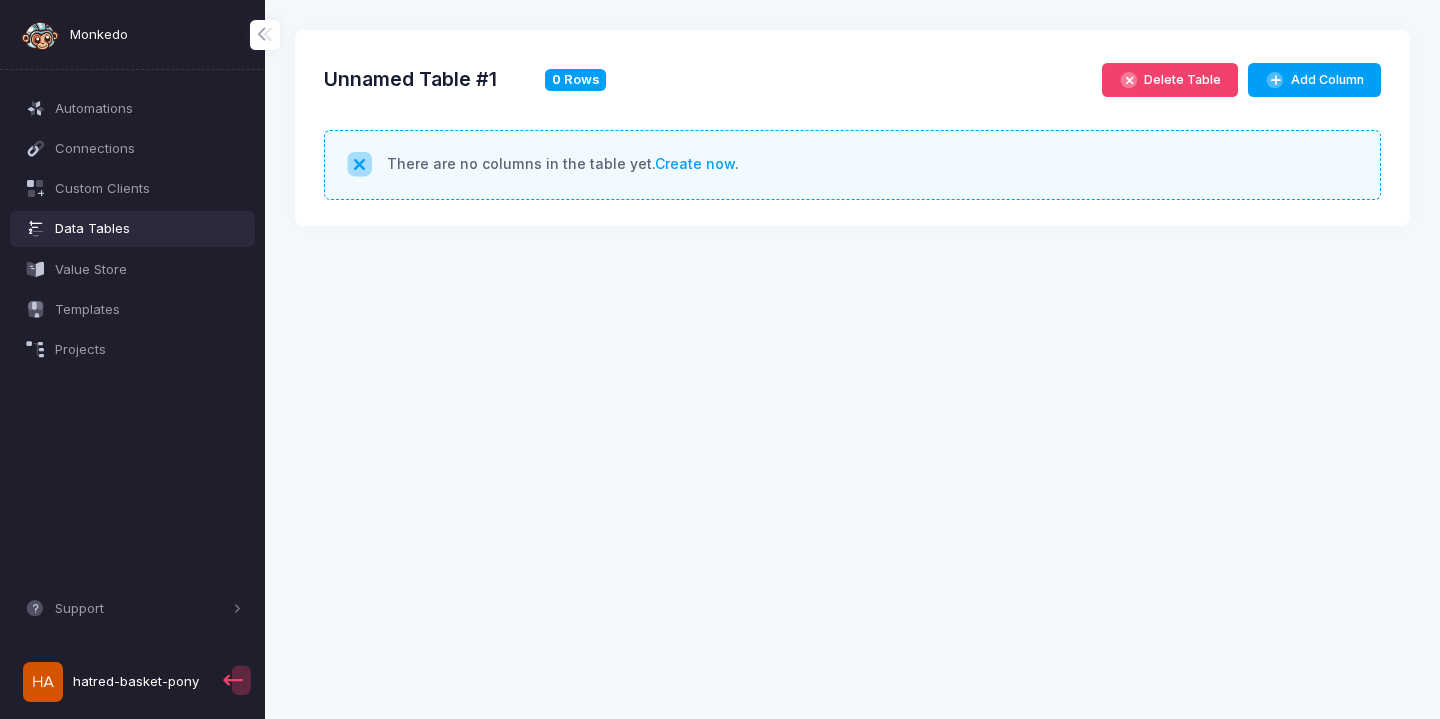 click on "Unnamed Table #1 0 Rows  Delete Table   Add Column" 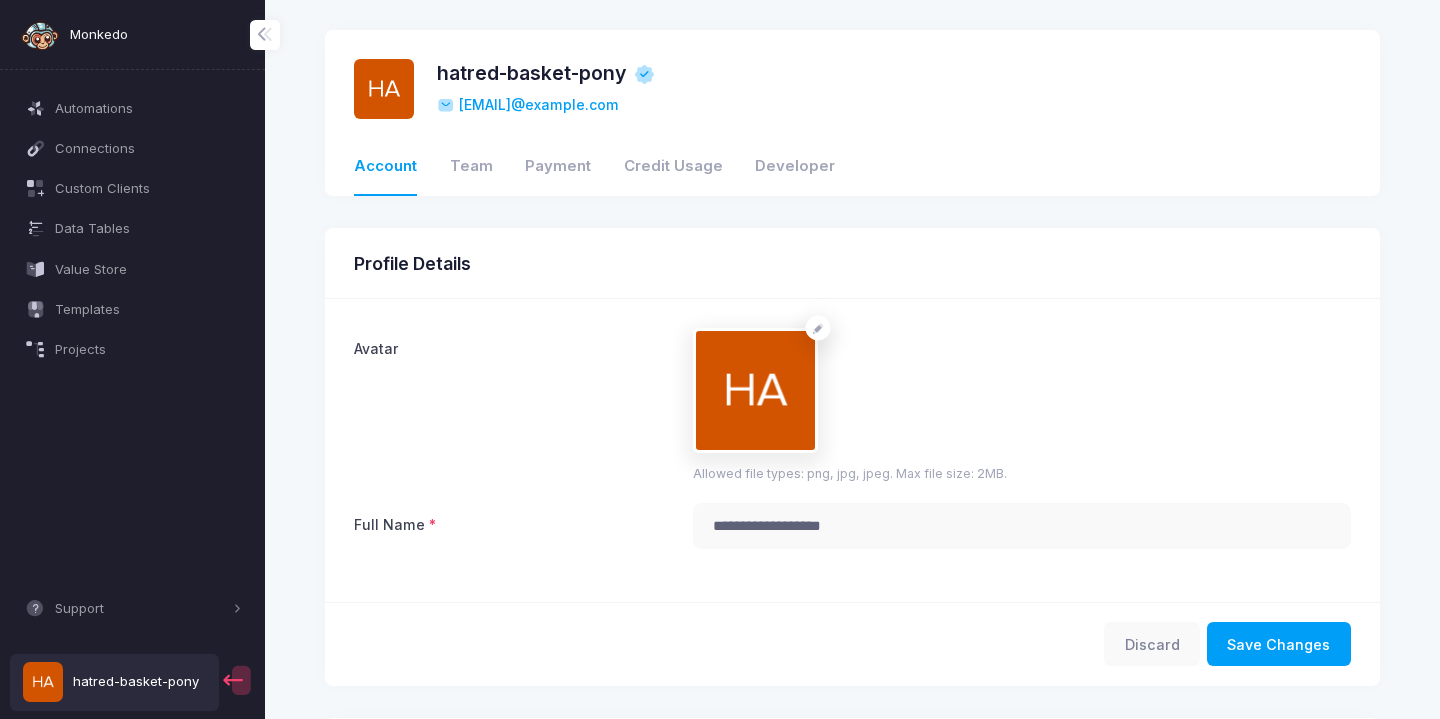 click on "[USERNAME]@[DOMAIN]" 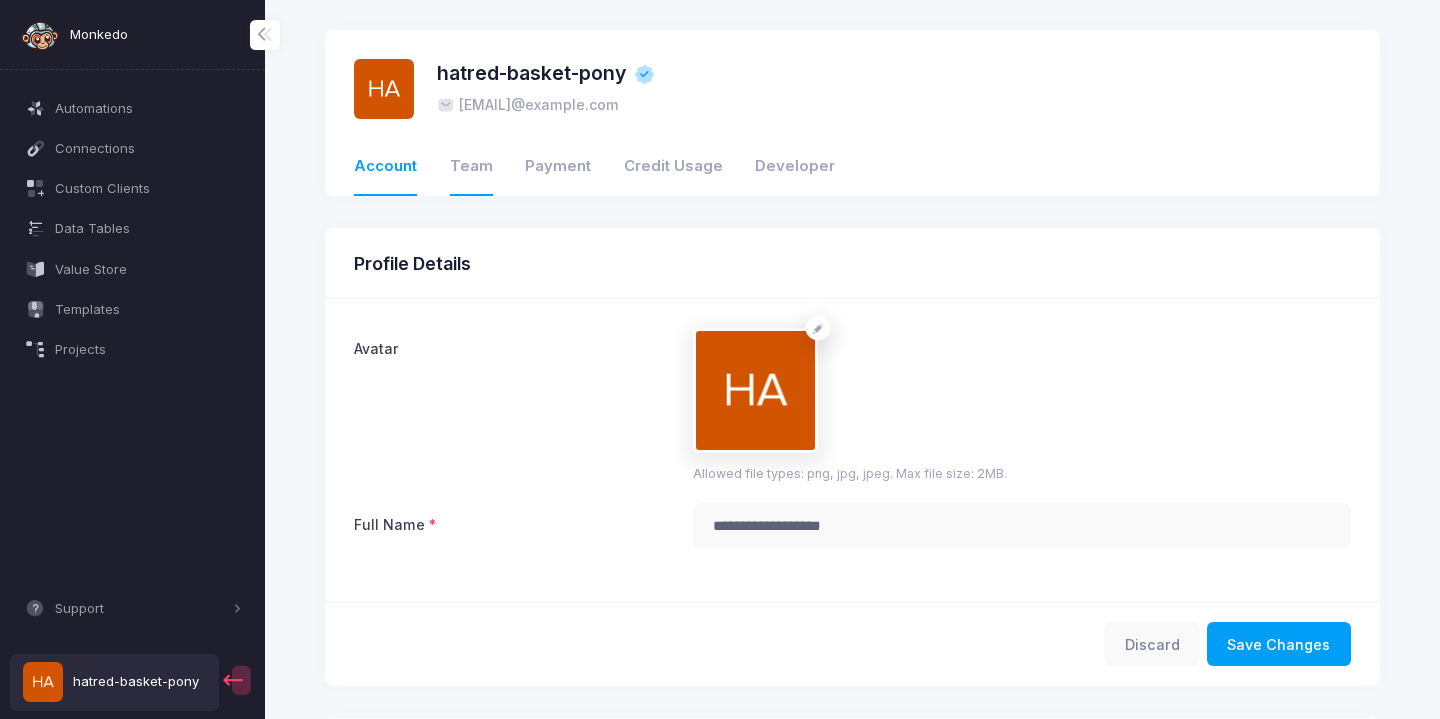 click on "Team" 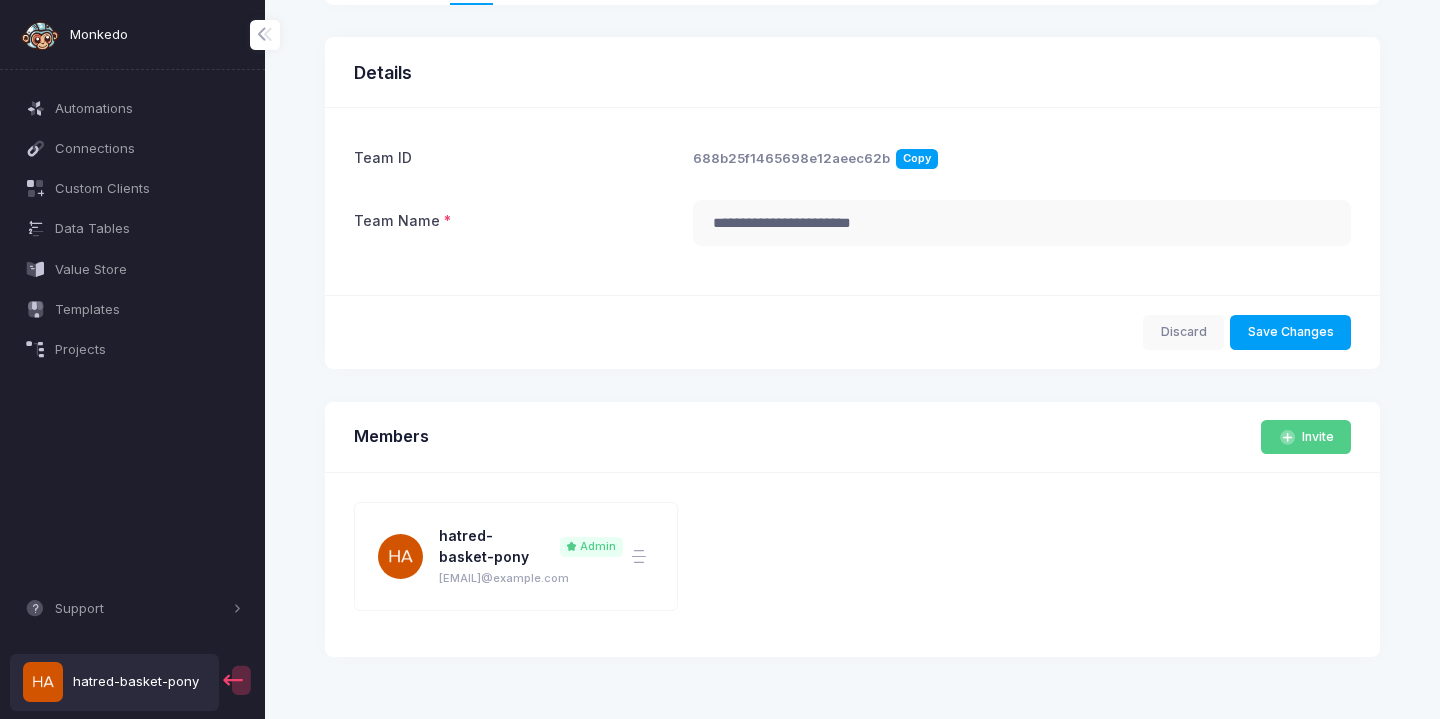 scroll, scrollTop: 191, scrollLeft: 0, axis: vertical 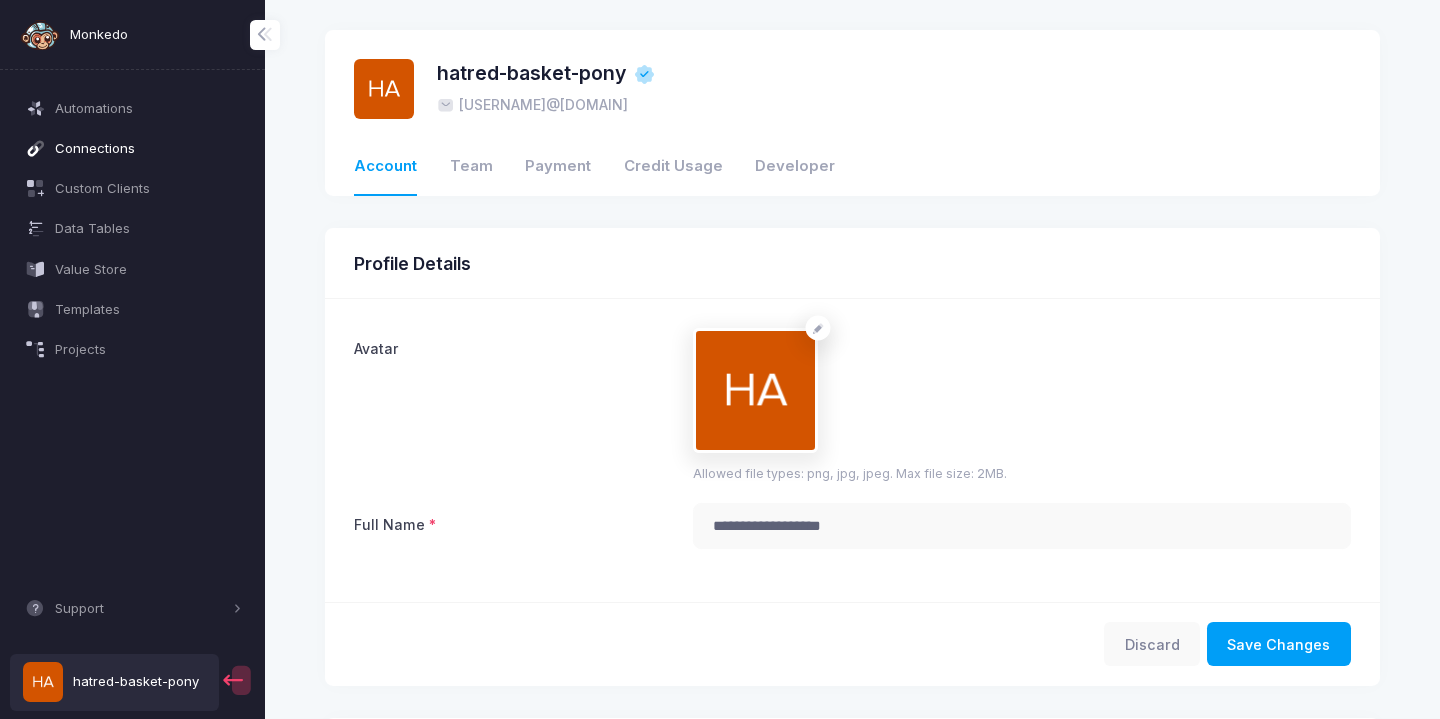click on "Connections" at bounding box center (133, 148) 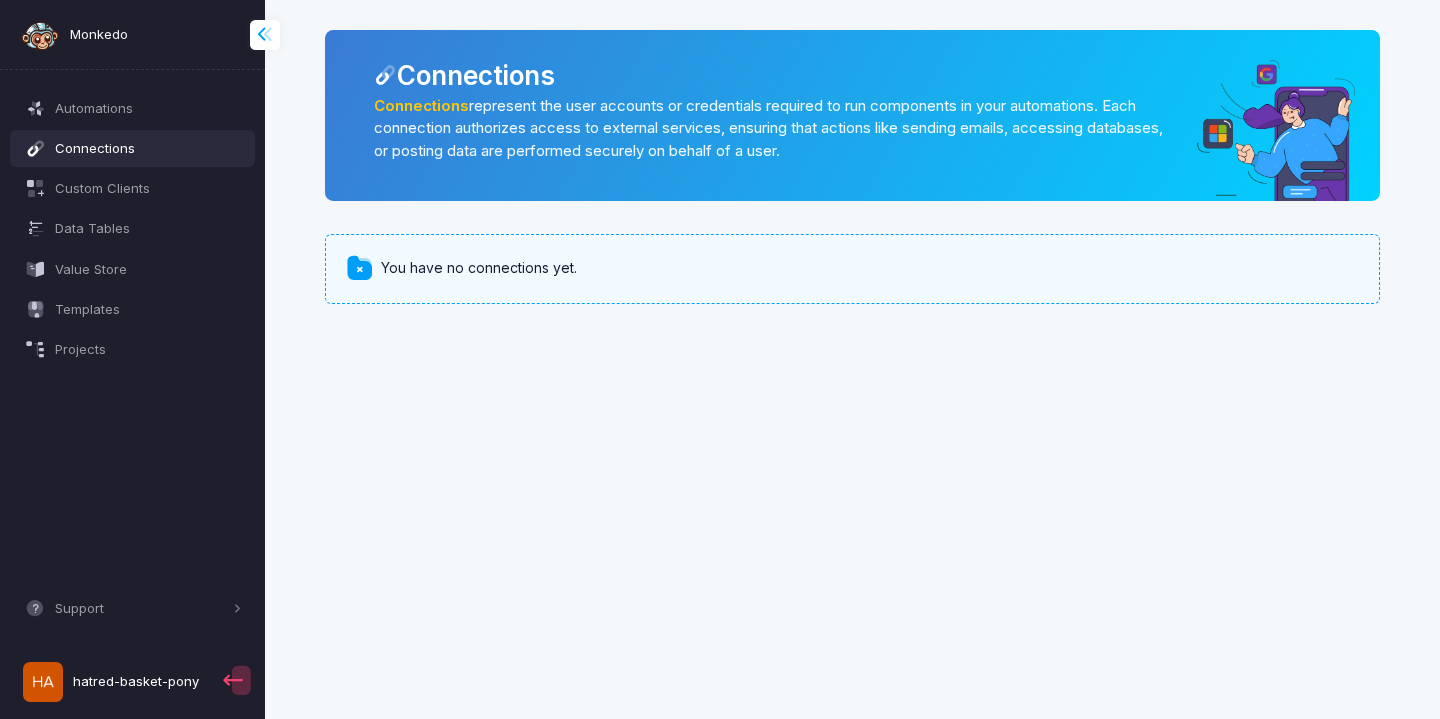click at bounding box center (276, 34) 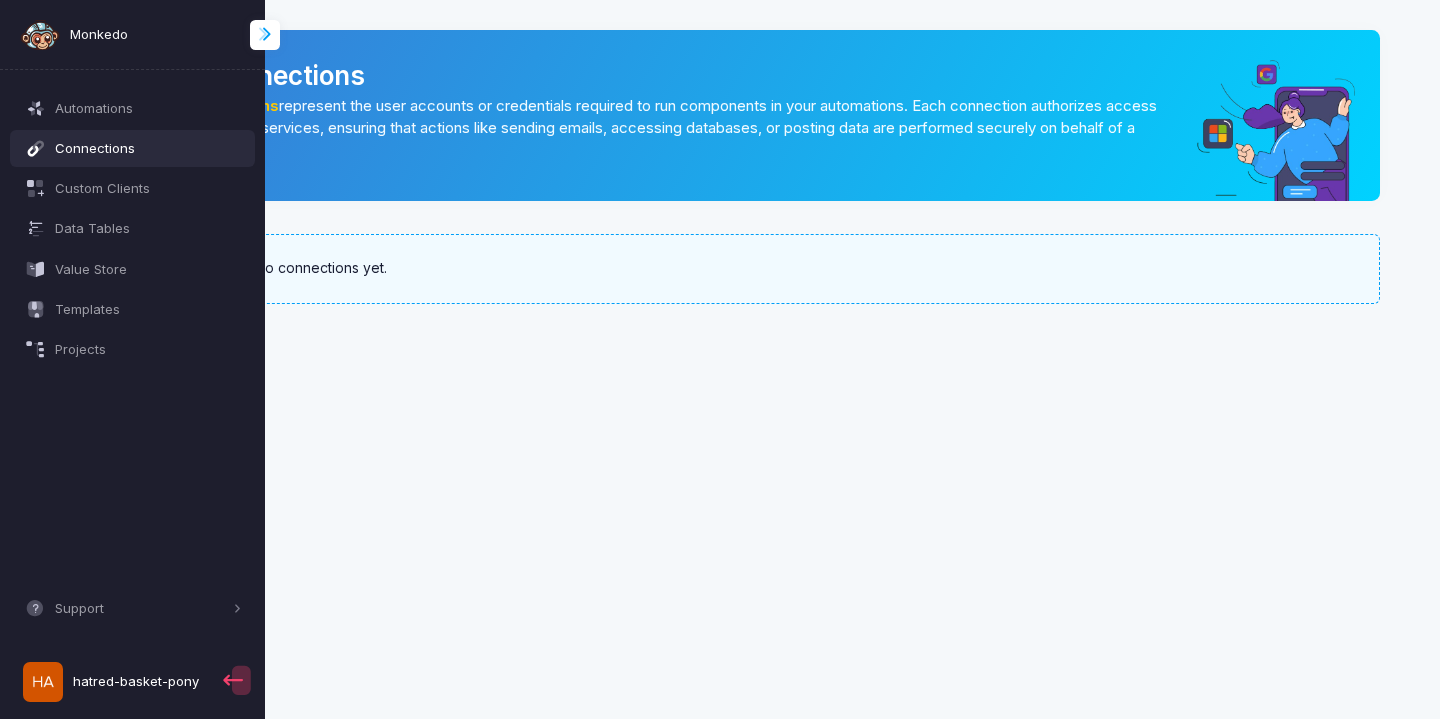 click at bounding box center [276, 34] 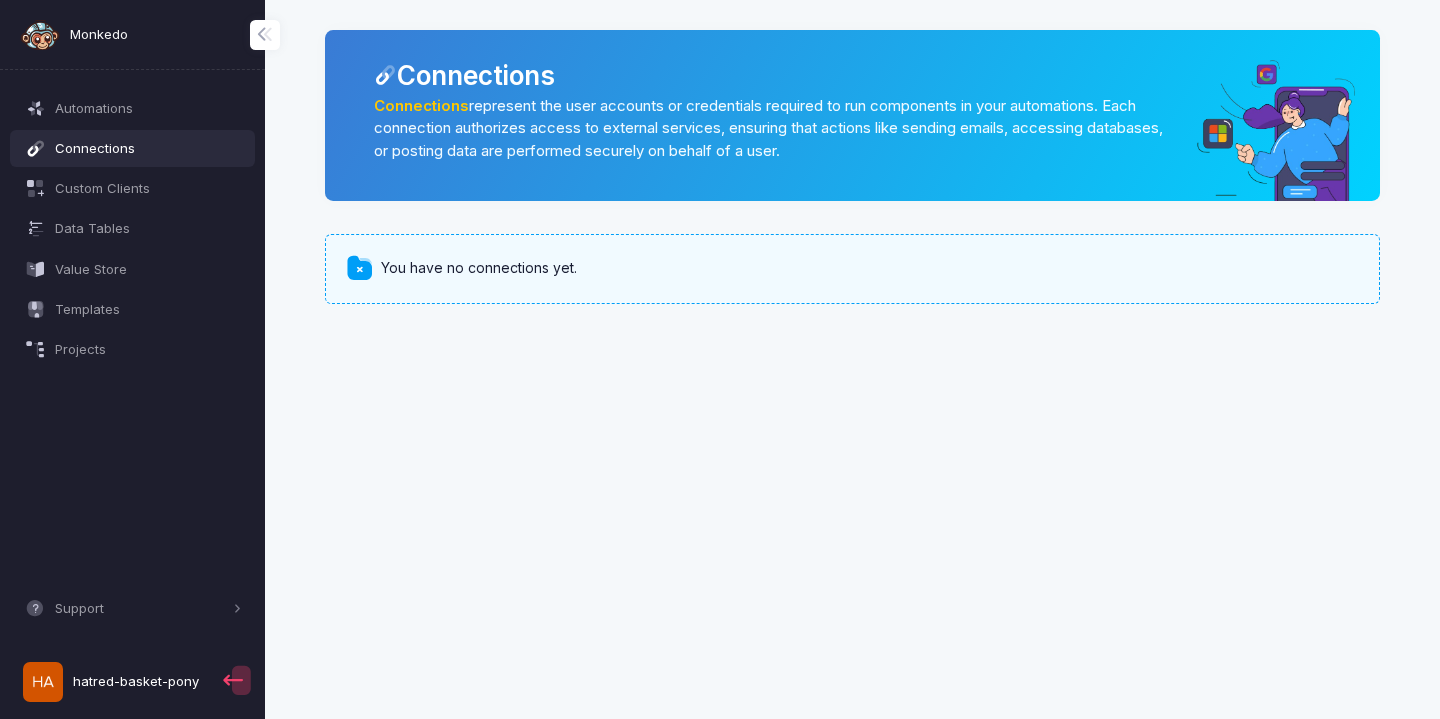 click on "Monkedo" at bounding box center [99, 35] 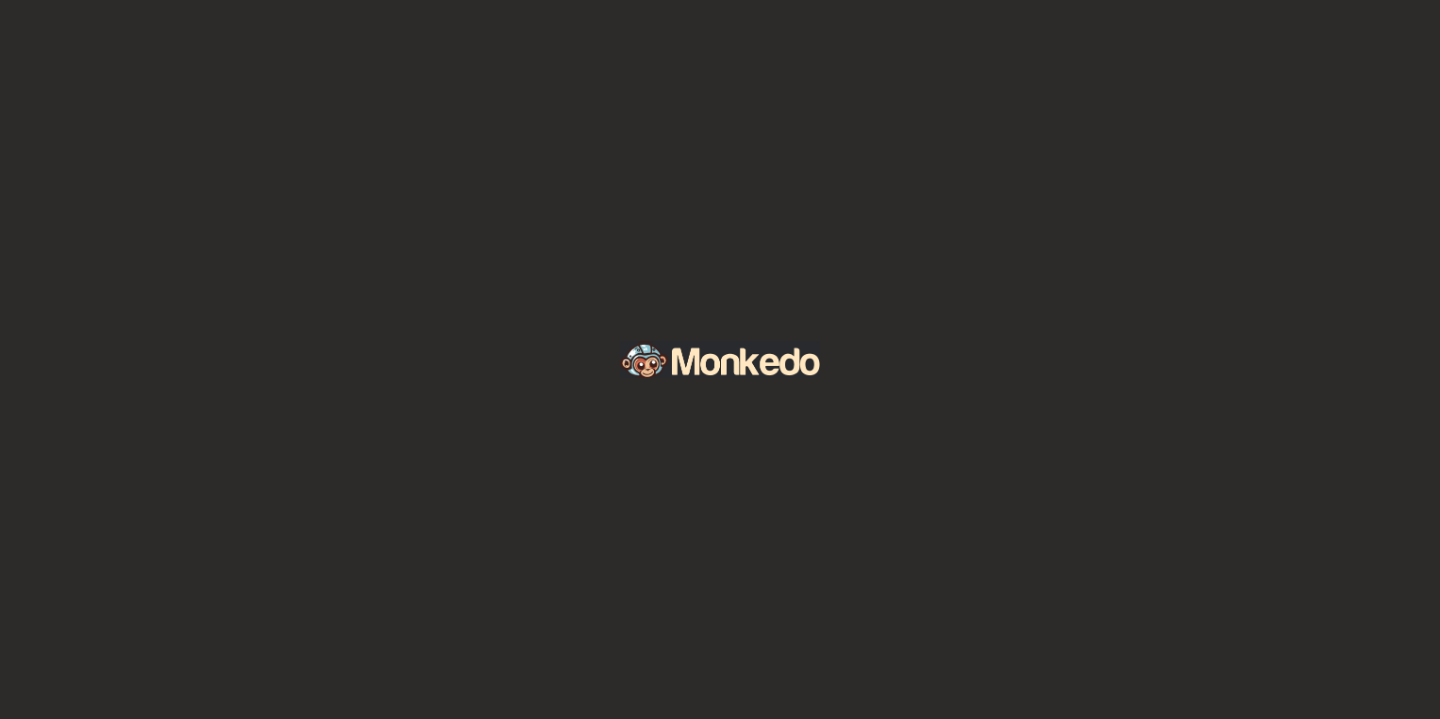 scroll, scrollTop: 0, scrollLeft: 0, axis: both 